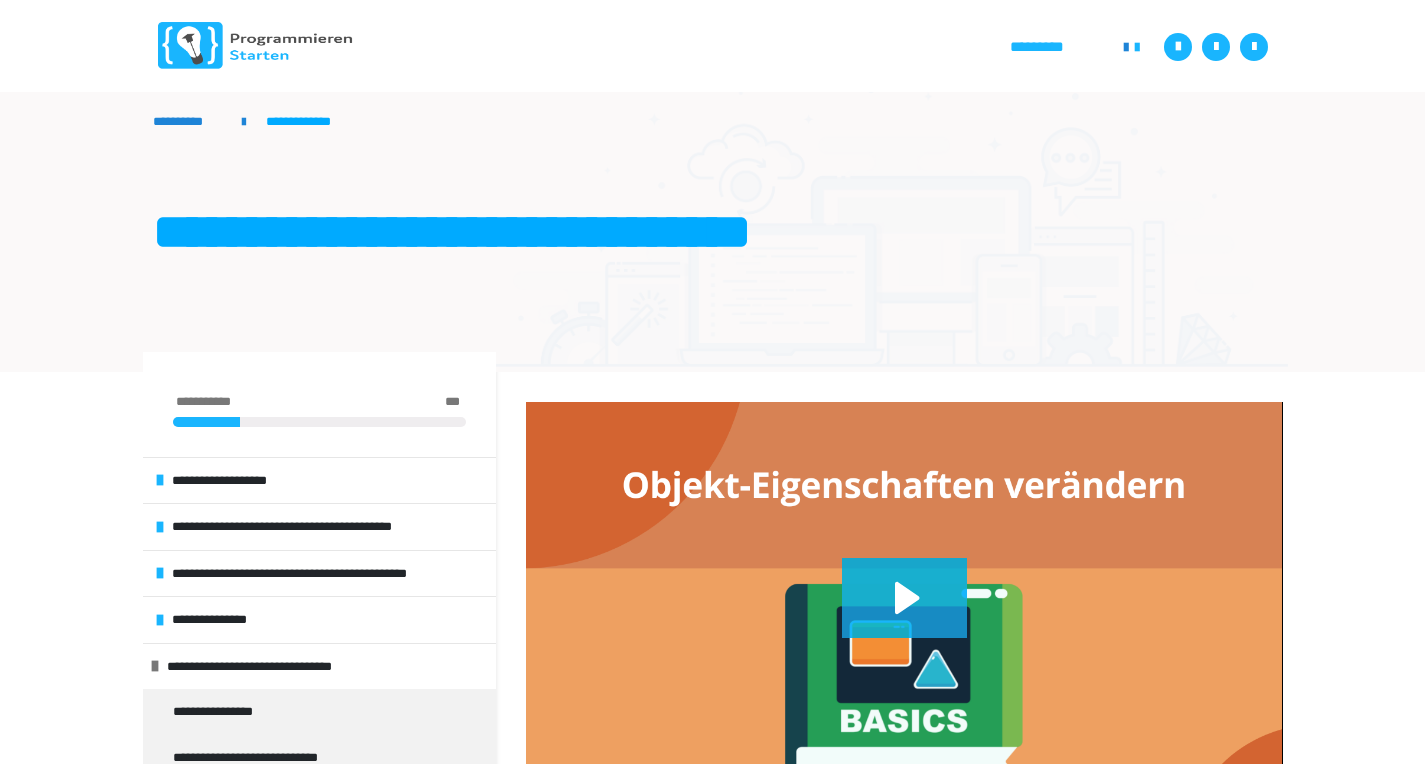scroll, scrollTop: 0, scrollLeft: 0, axis: both 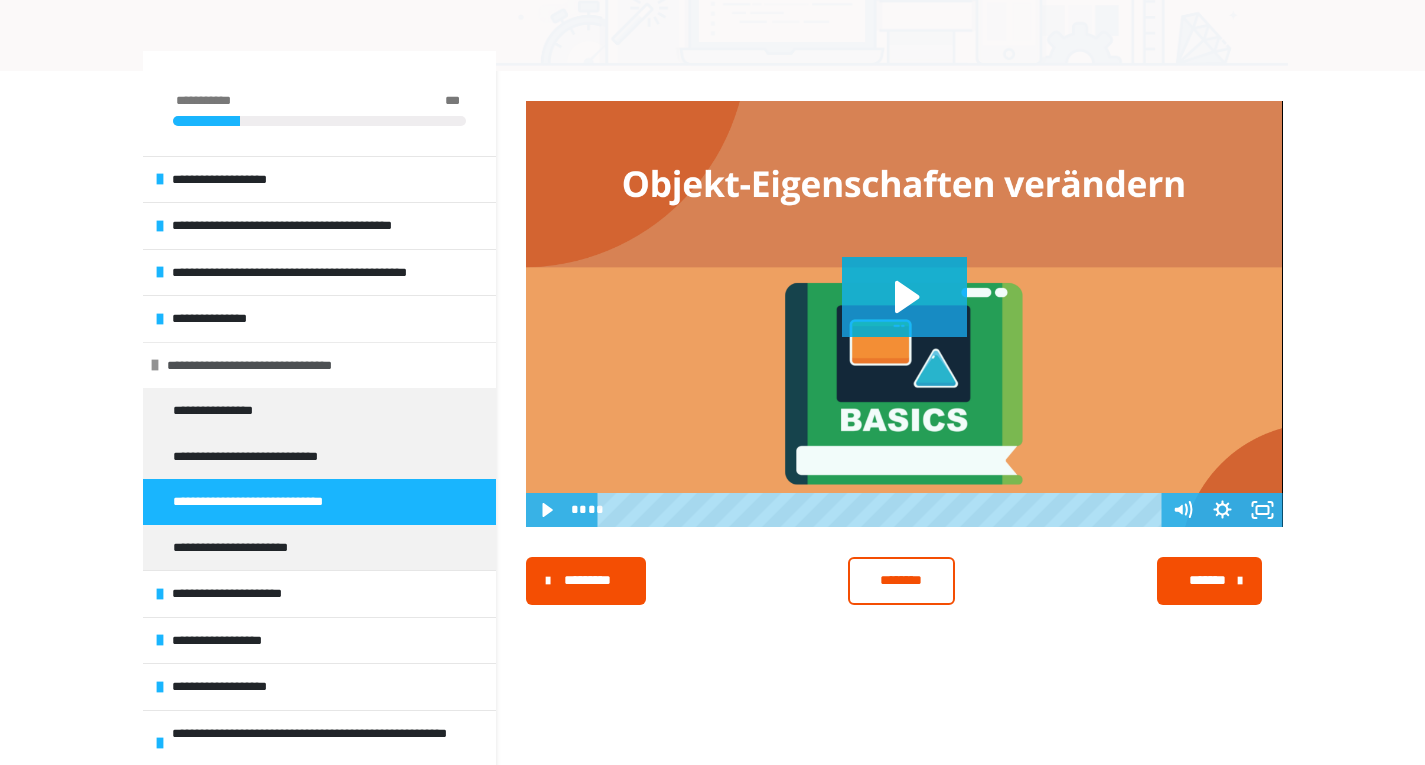 click on "**********" at bounding box center [272, 366] 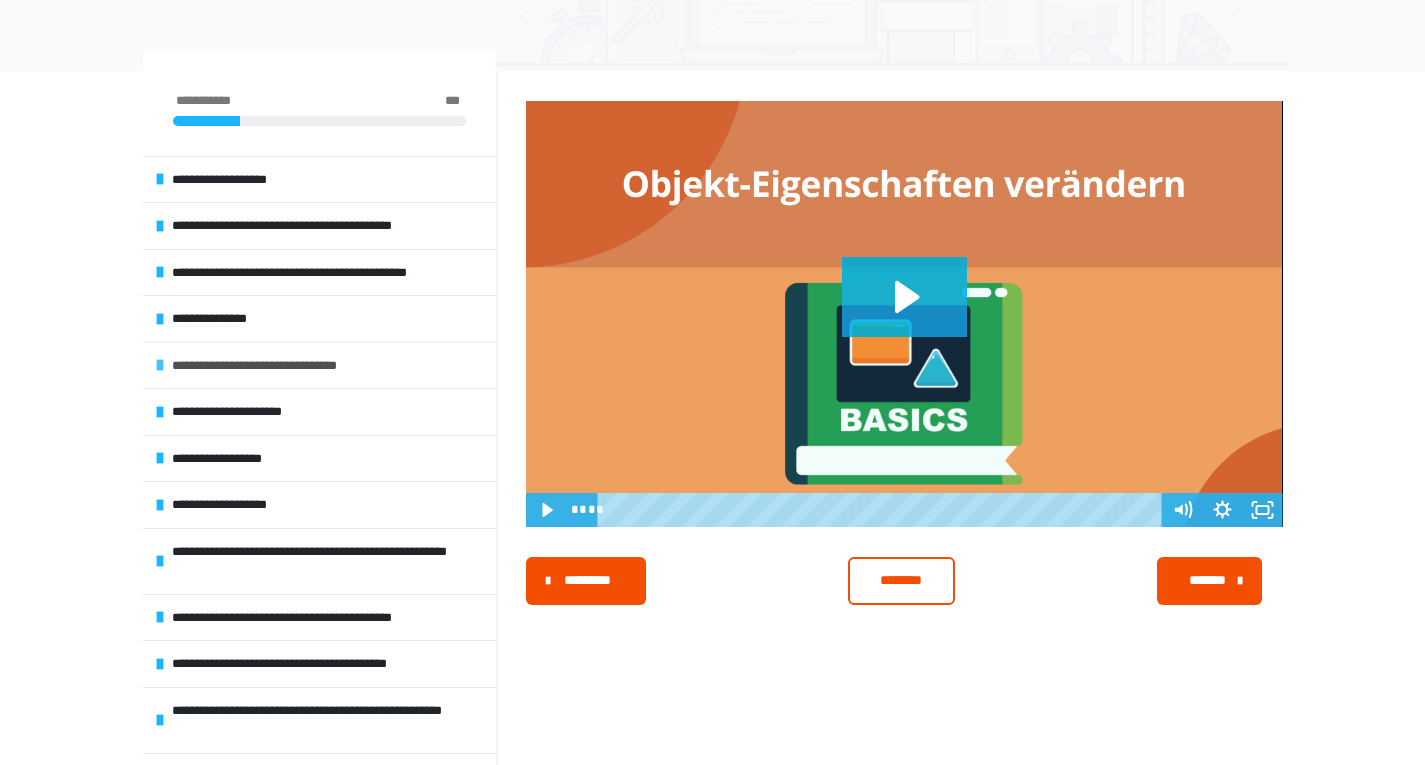 click on "**********" at bounding box center (277, 366) 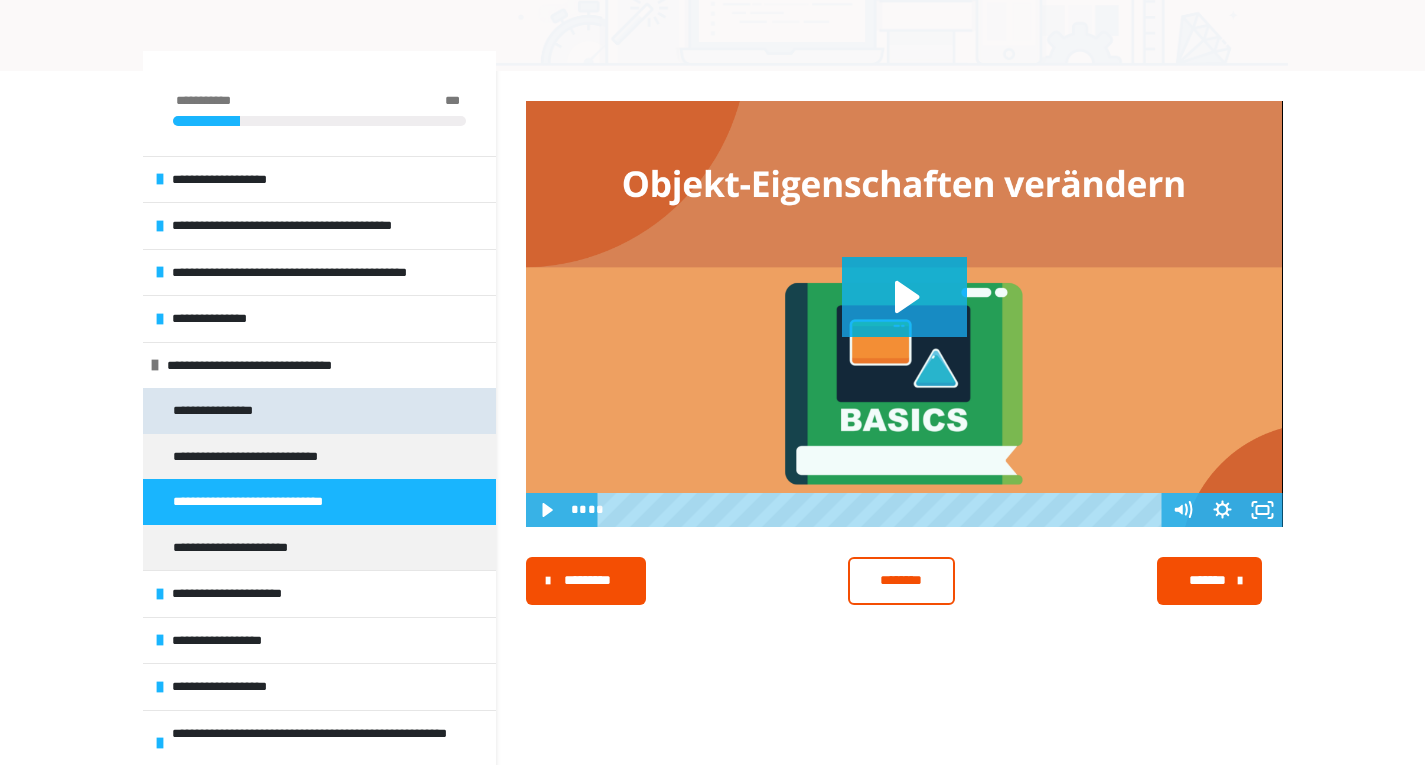 click on "**********" at bounding box center (226, 411) 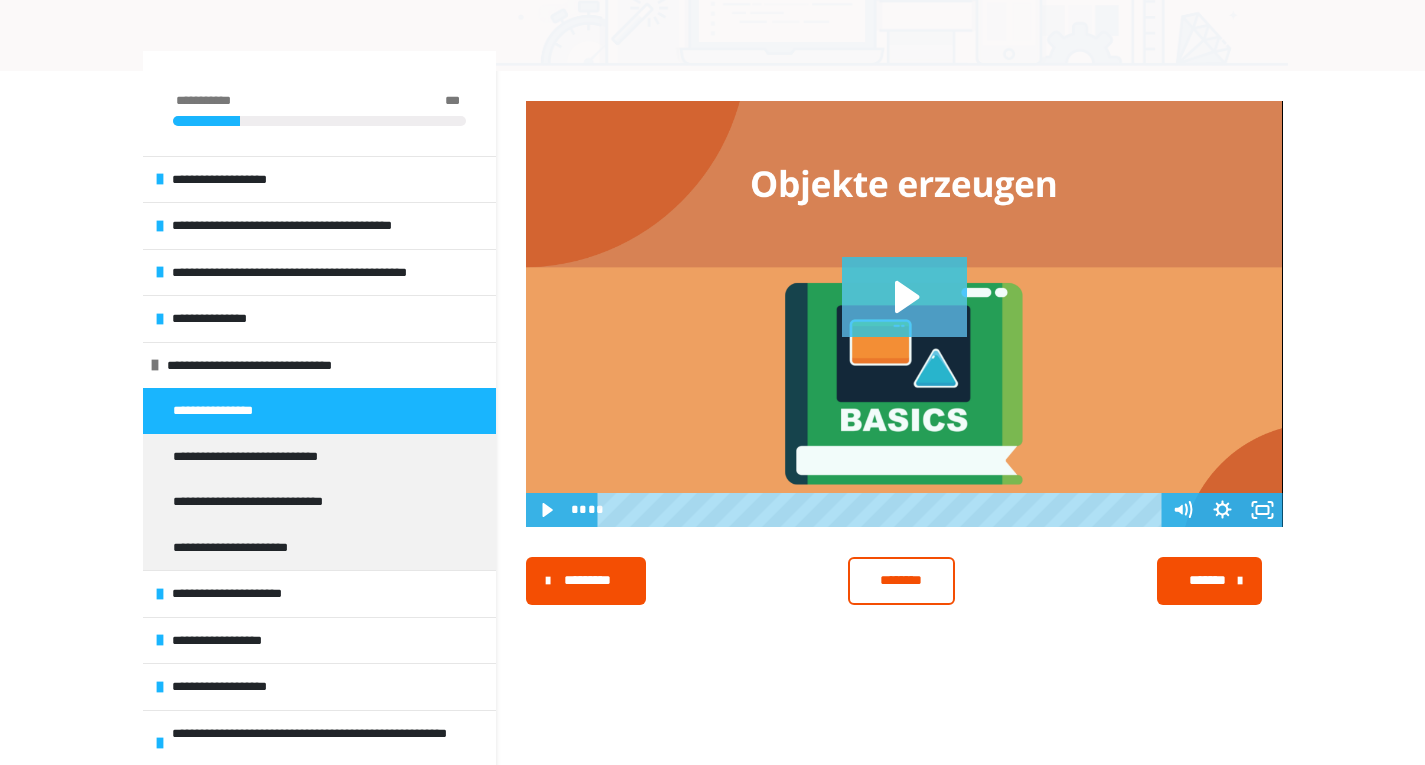drag, startPoint x: 887, startPoint y: 296, endPoint x: 931, endPoint y: 359, distance: 76.843994 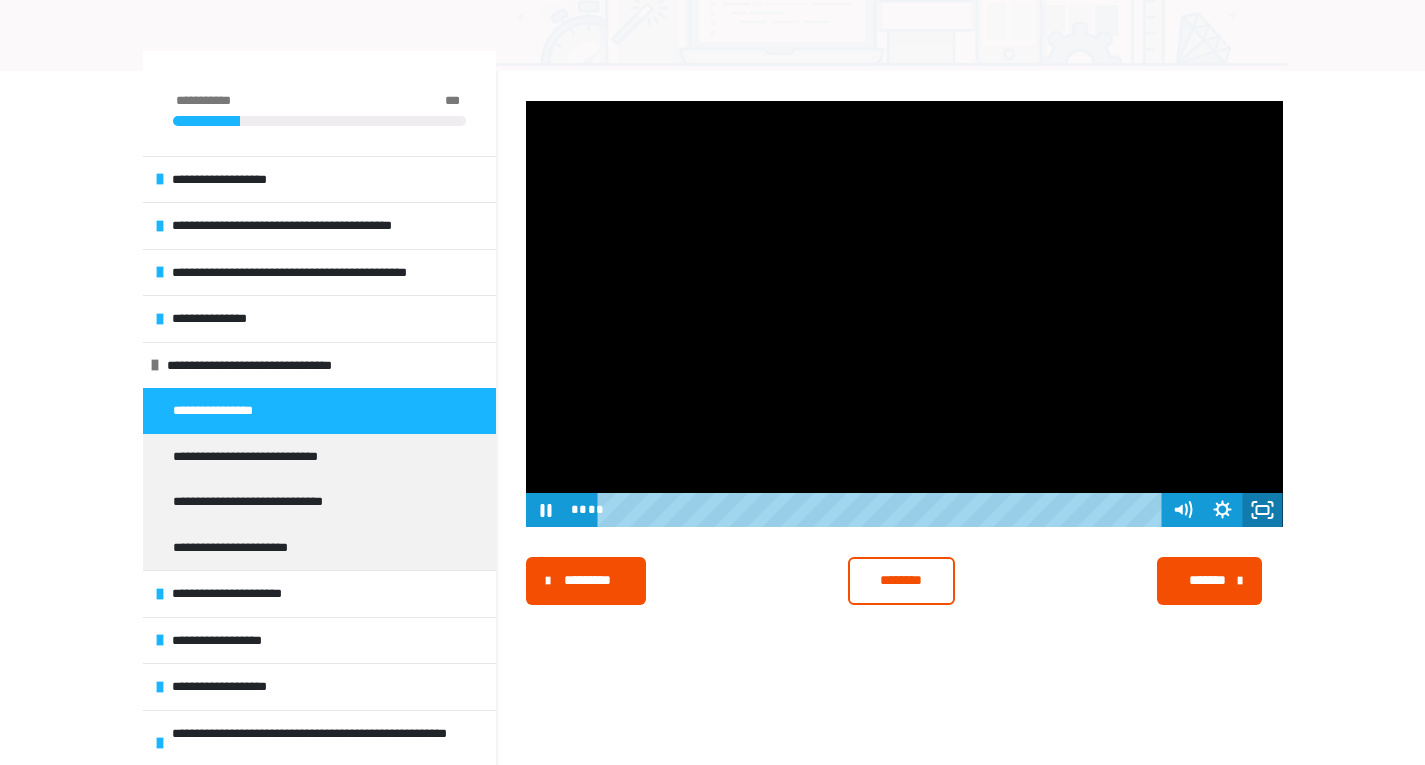click 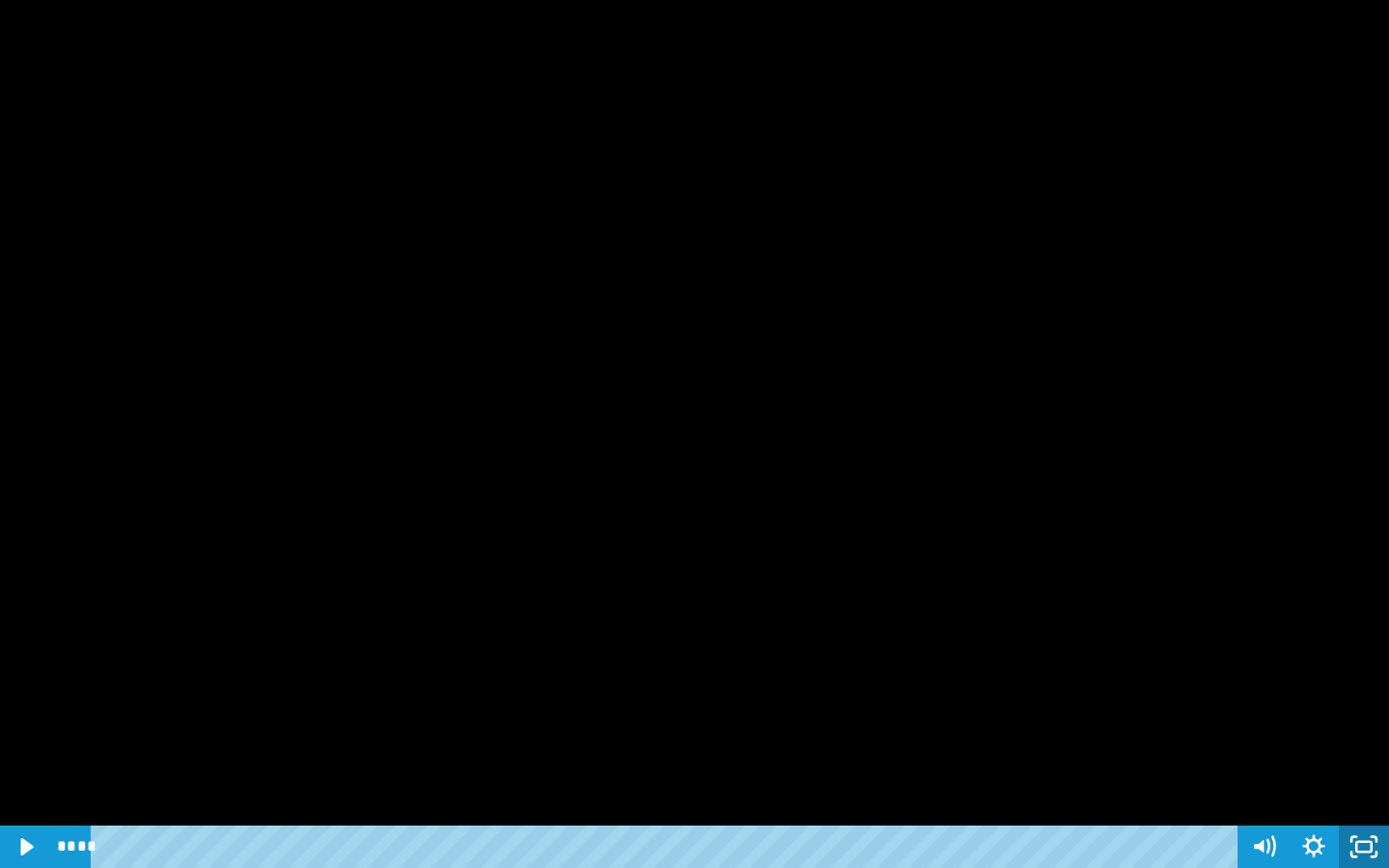 click 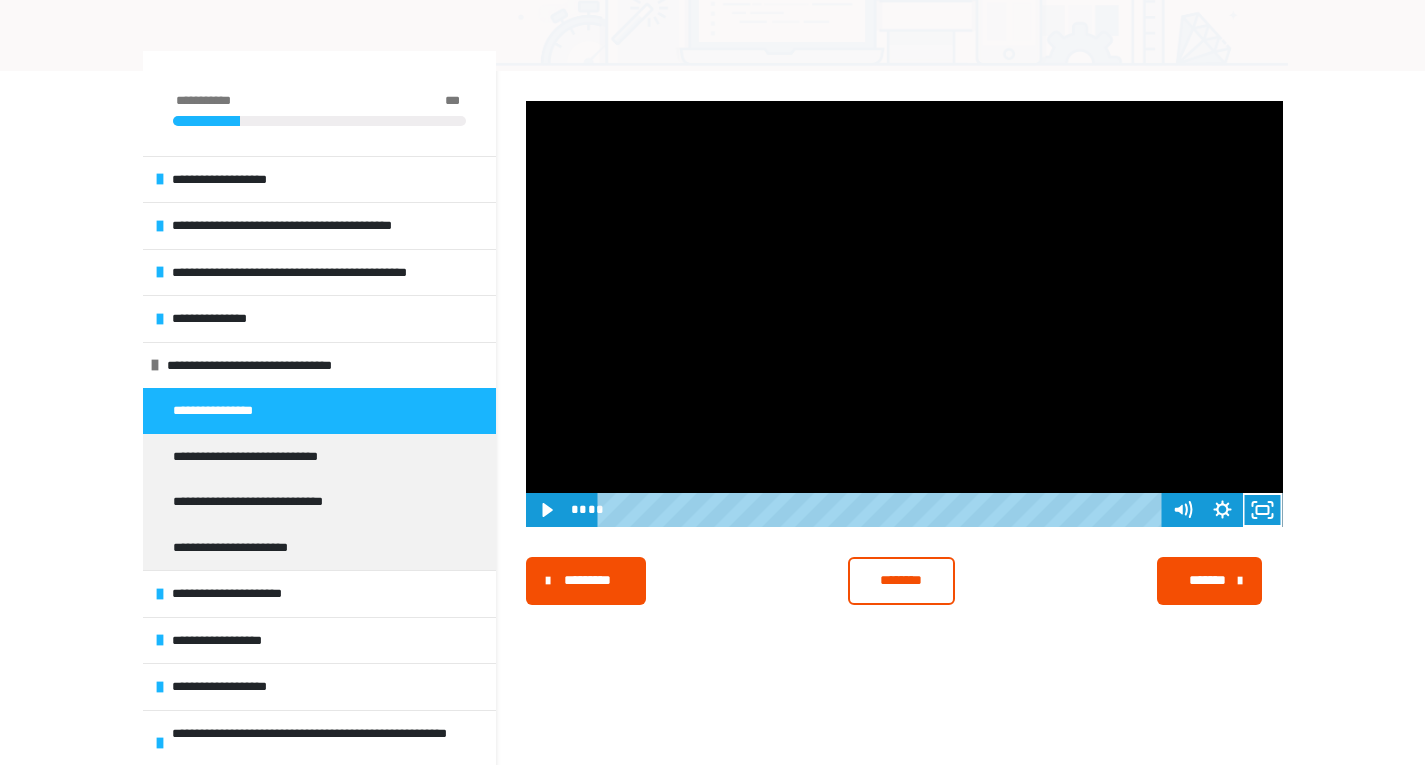click on "********" at bounding box center [901, 581] 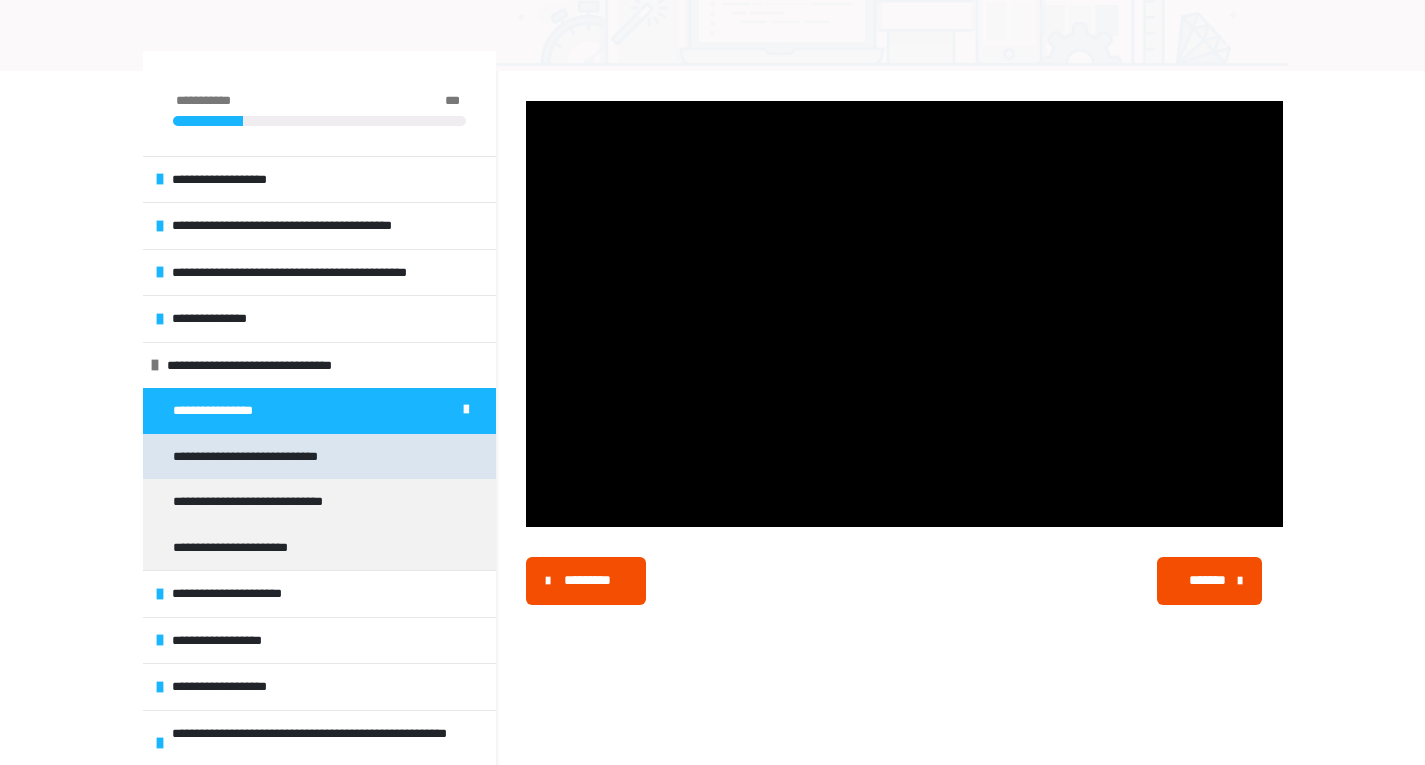 click on "**********" at bounding box center [266, 457] 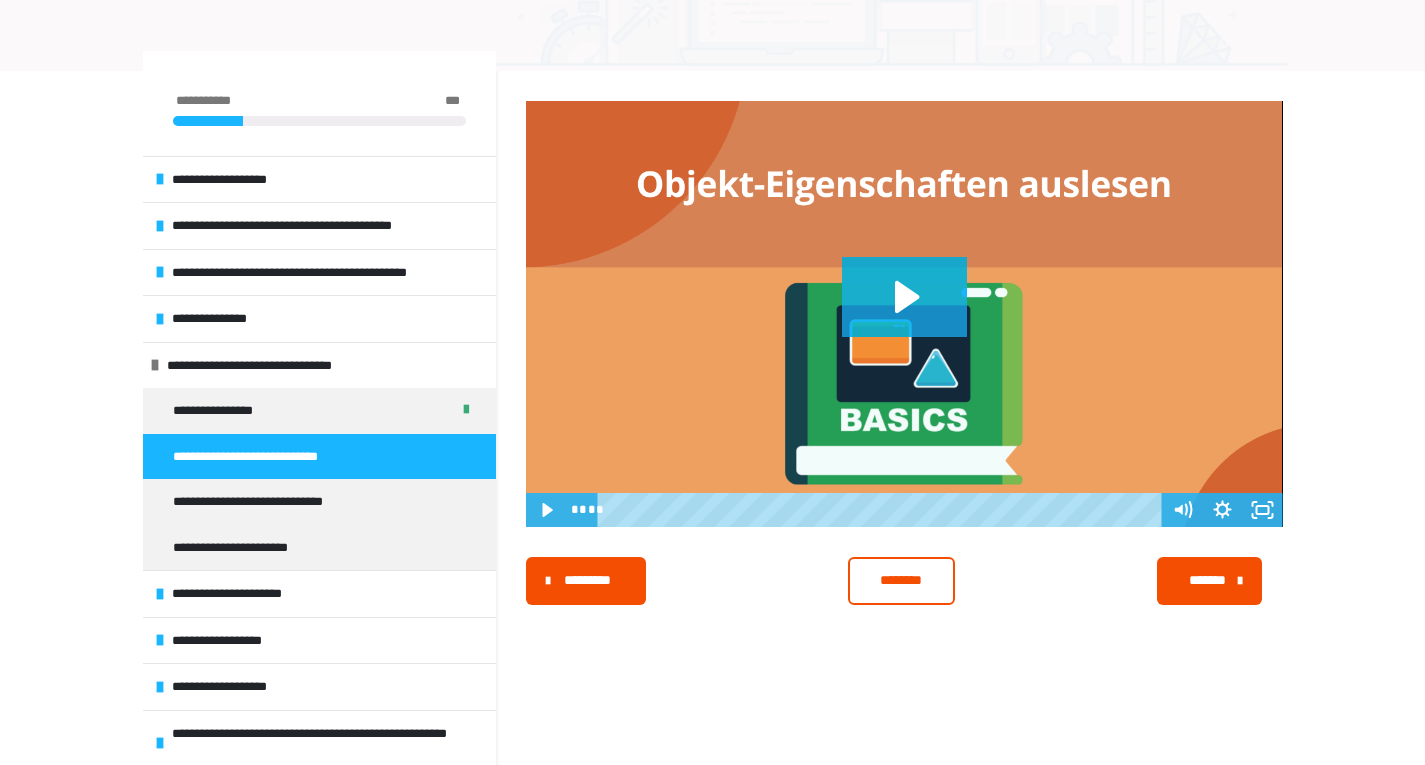 click at bounding box center (904, 314) 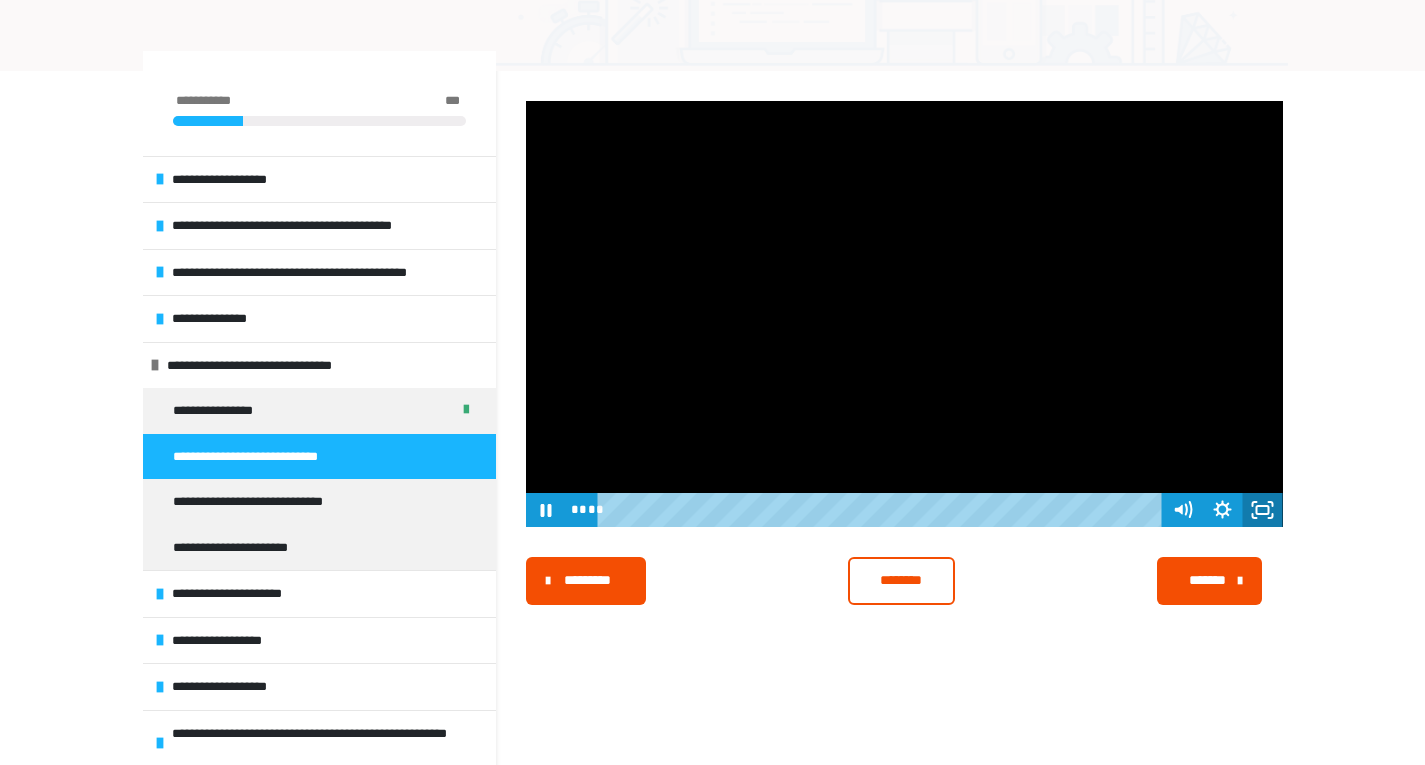 click 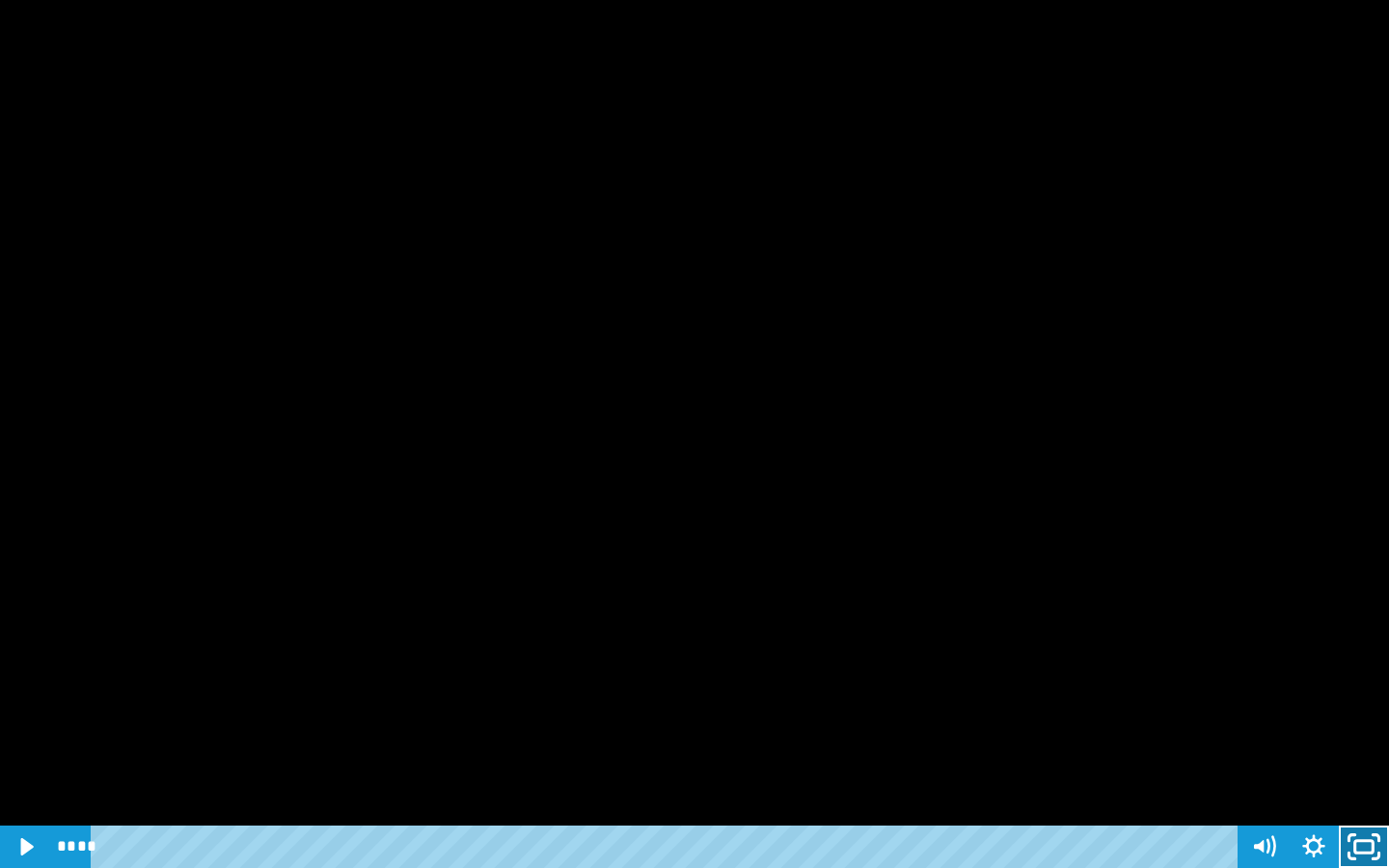click 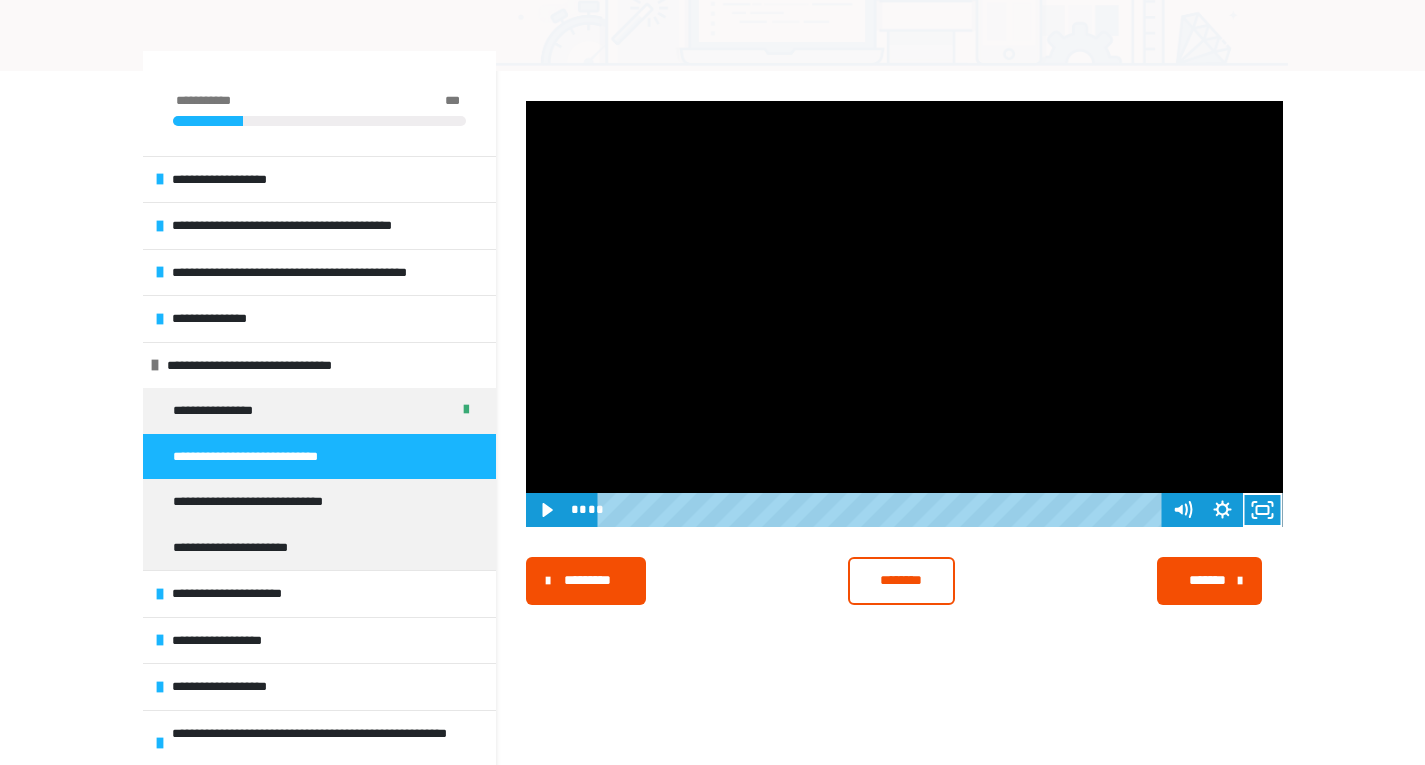 click on "********" at bounding box center [901, 580] 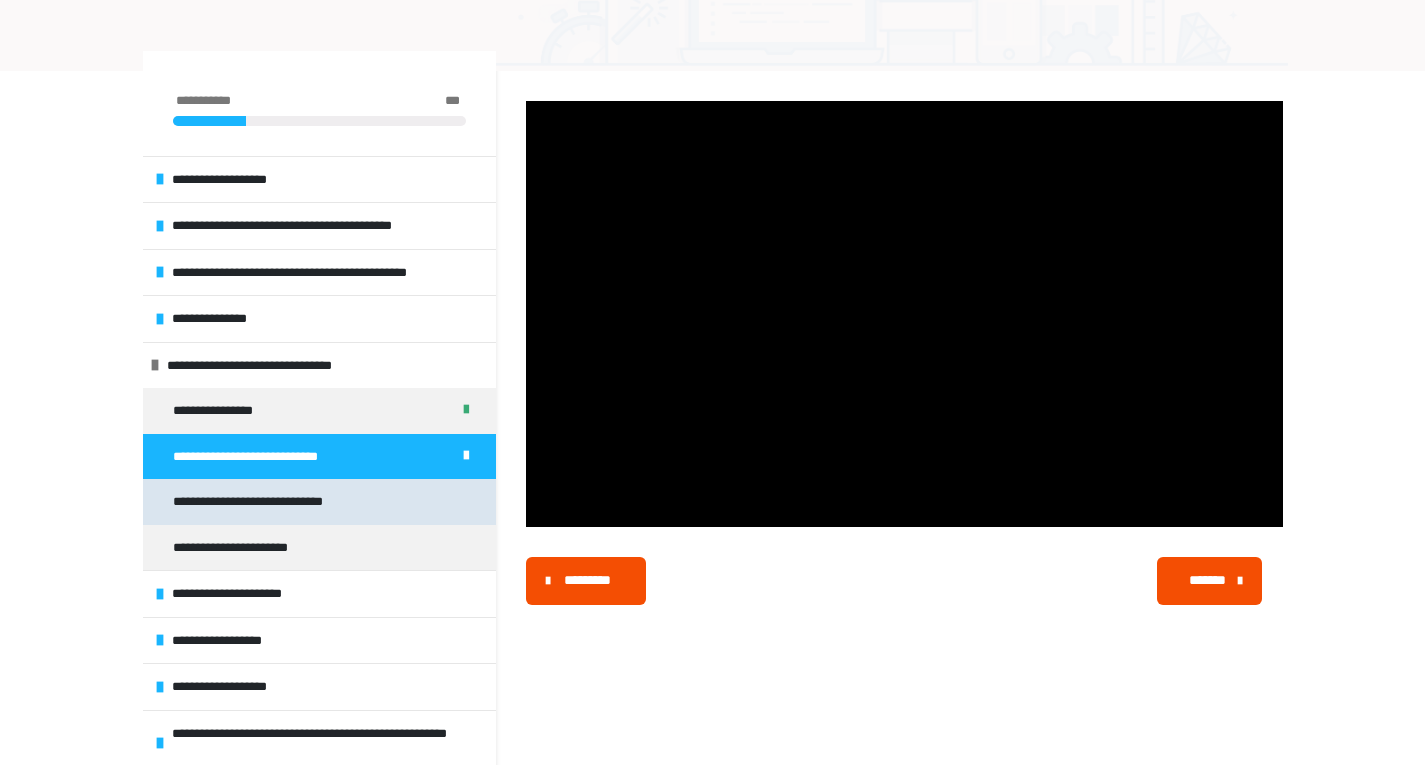 click on "**********" at bounding box center [270, 502] 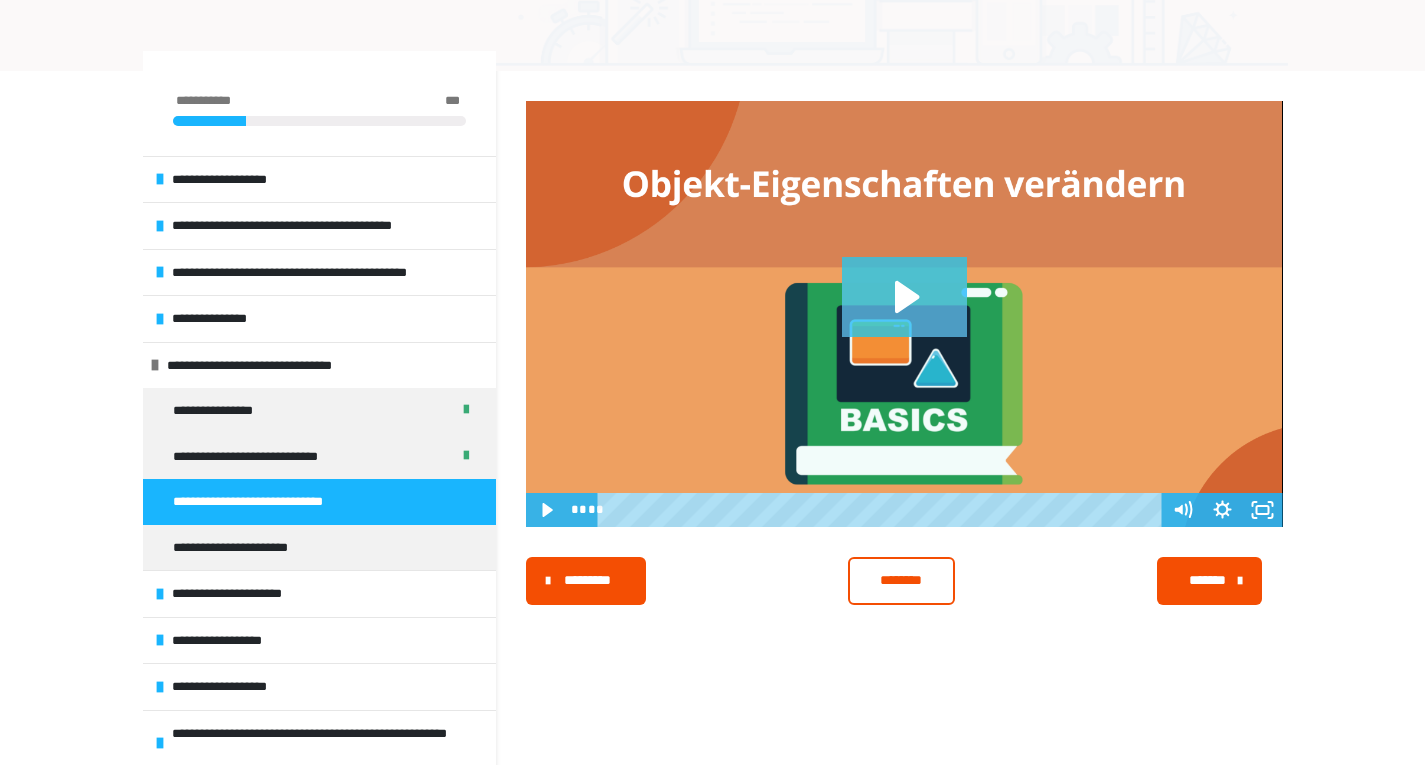 click at bounding box center [904, 314] 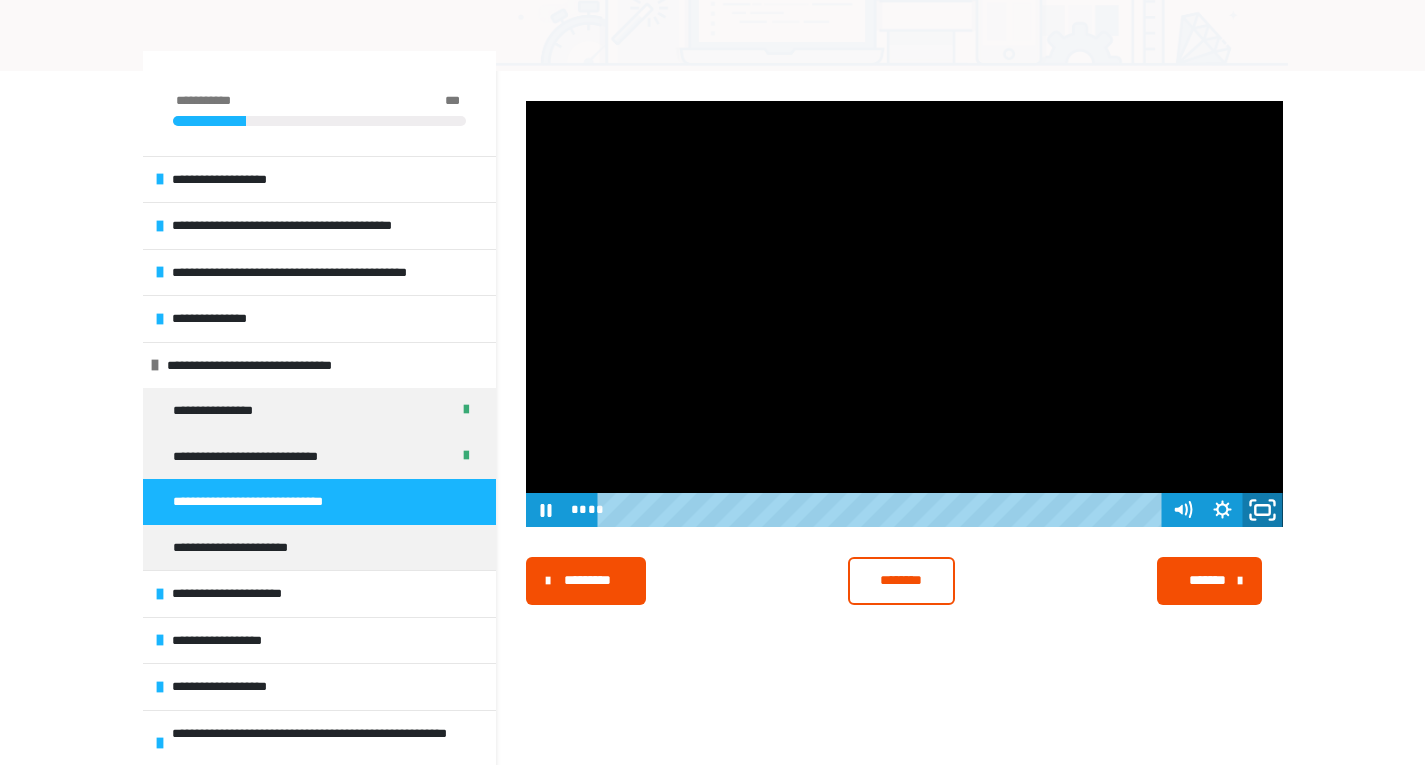 click 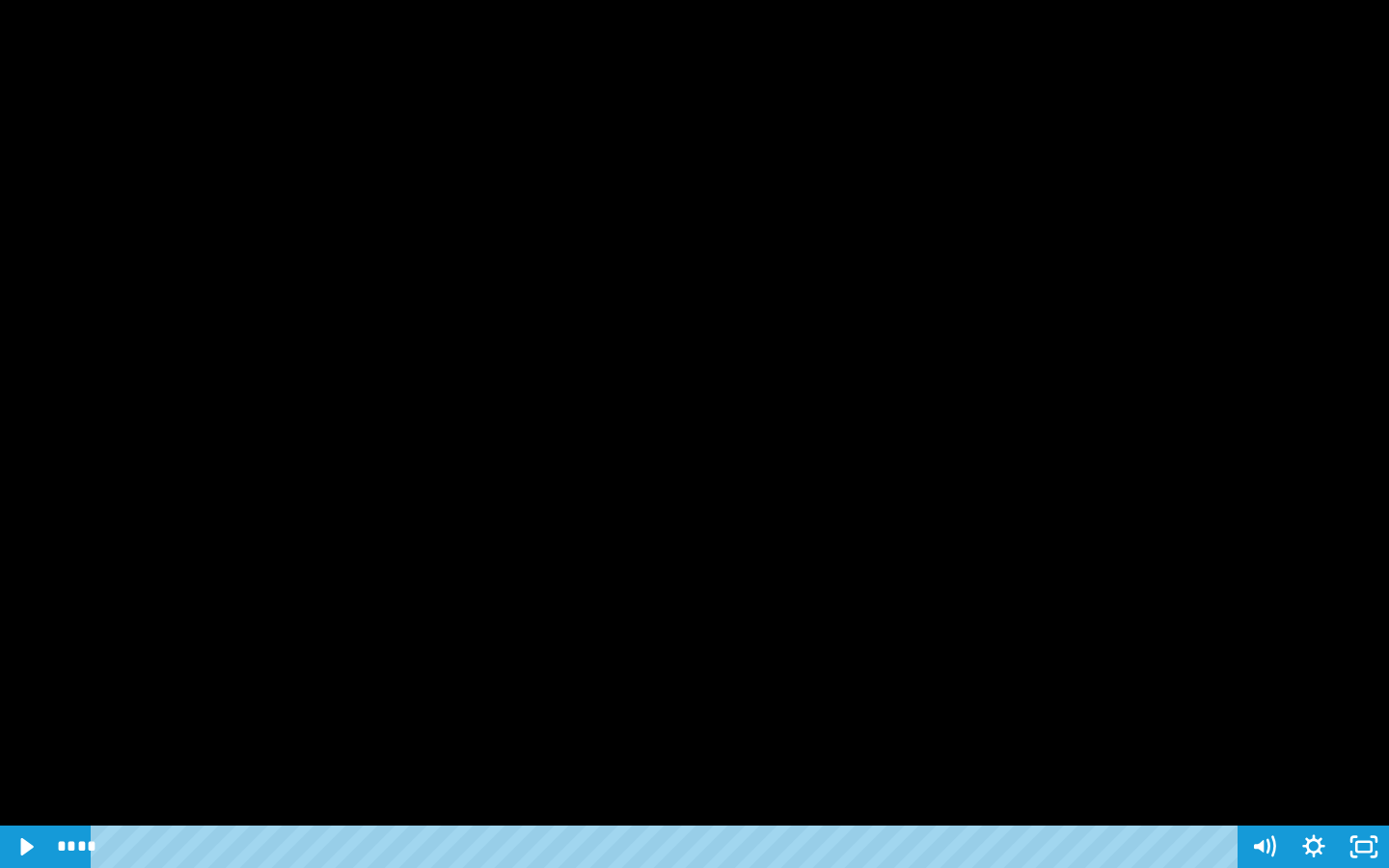 click at bounding box center [694, 434] 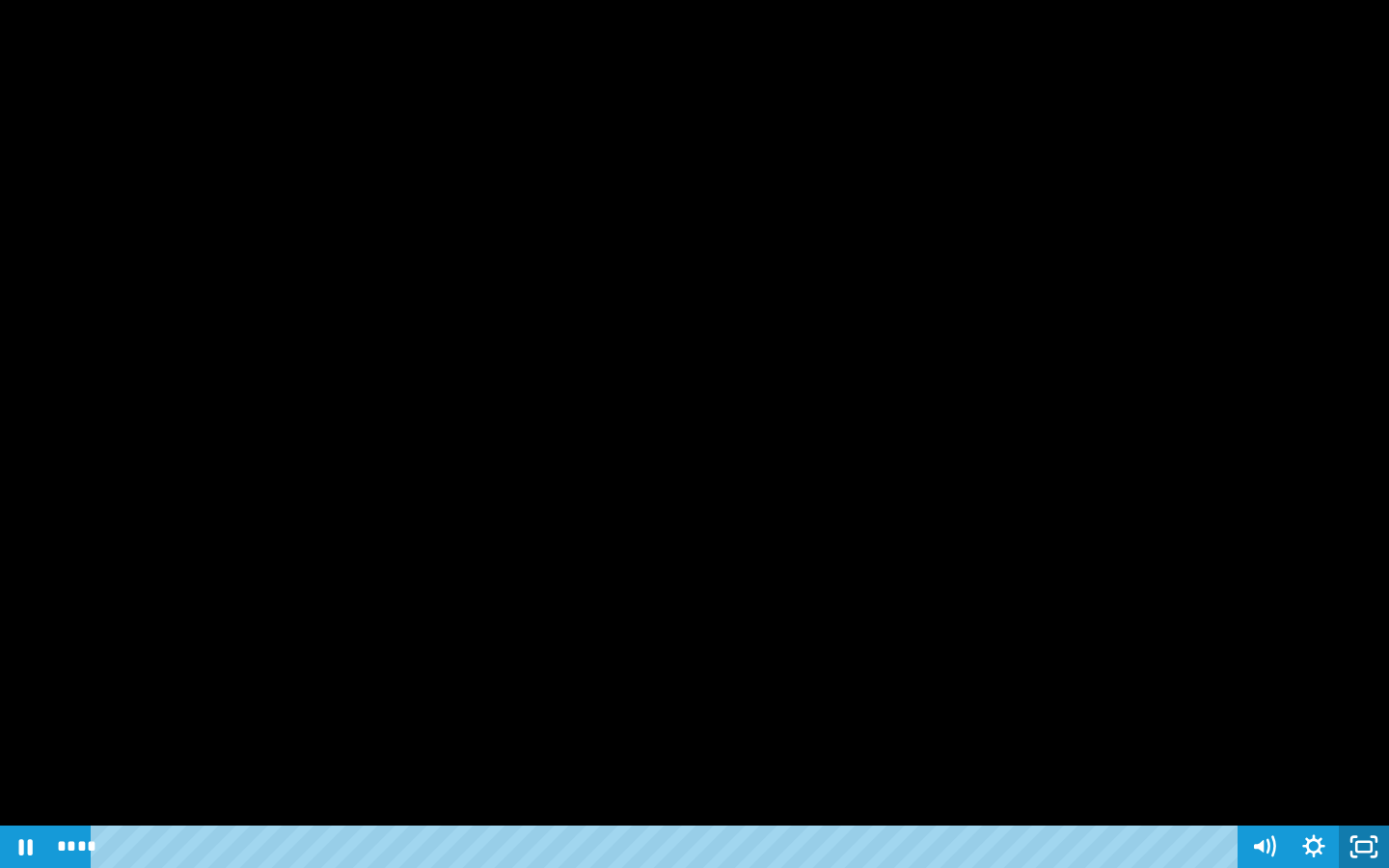 click 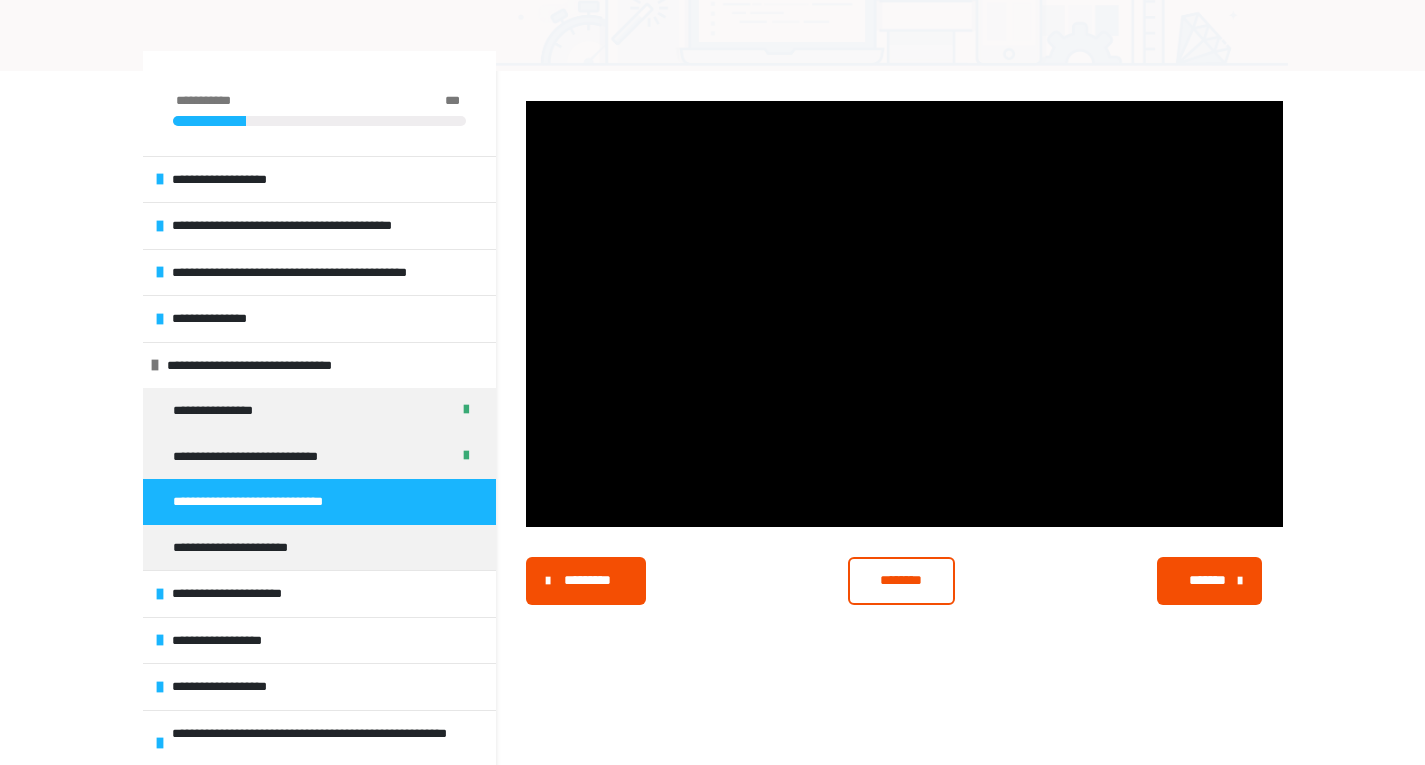 click on "********" at bounding box center (901, 580) 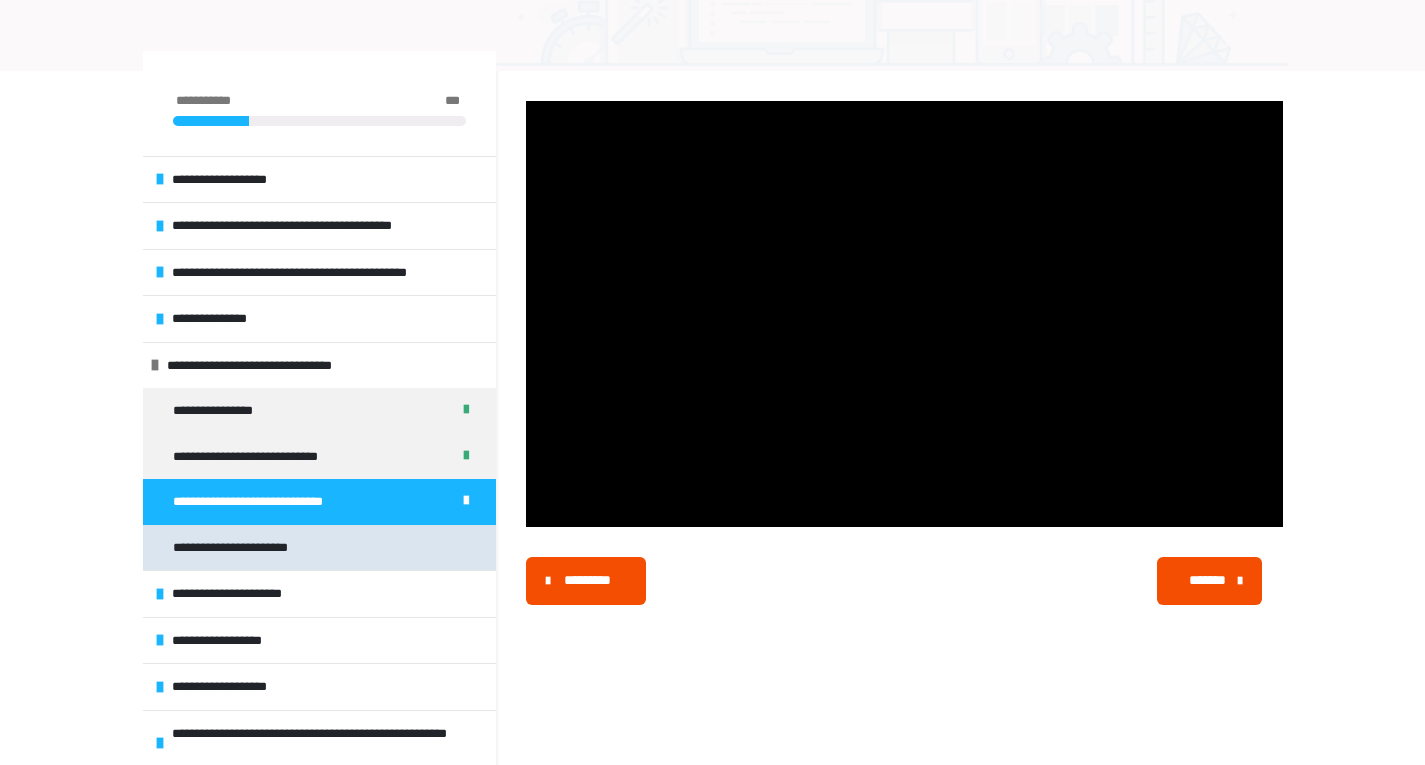 click on "**********" at bounding box center (257, 548) 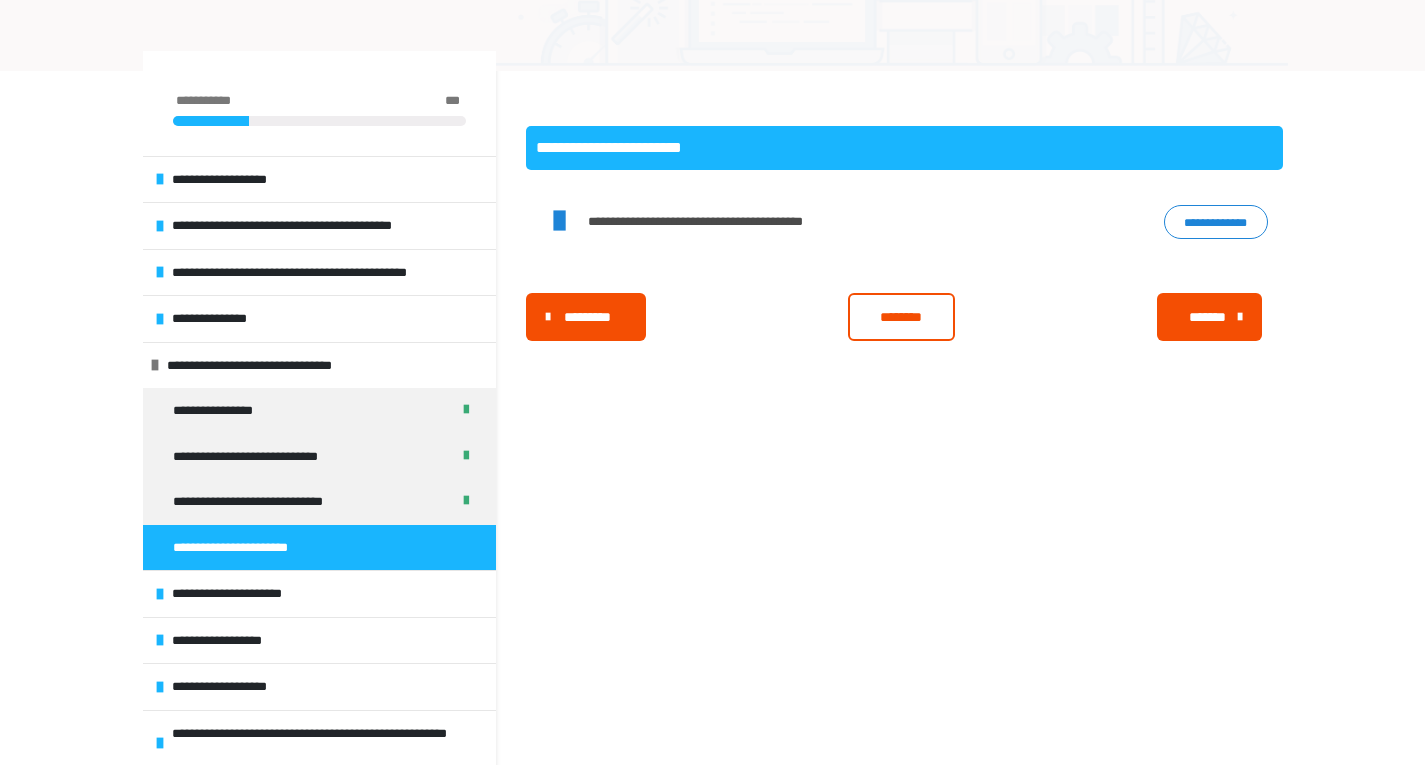 click on "********" at bounding box center [901, 317] 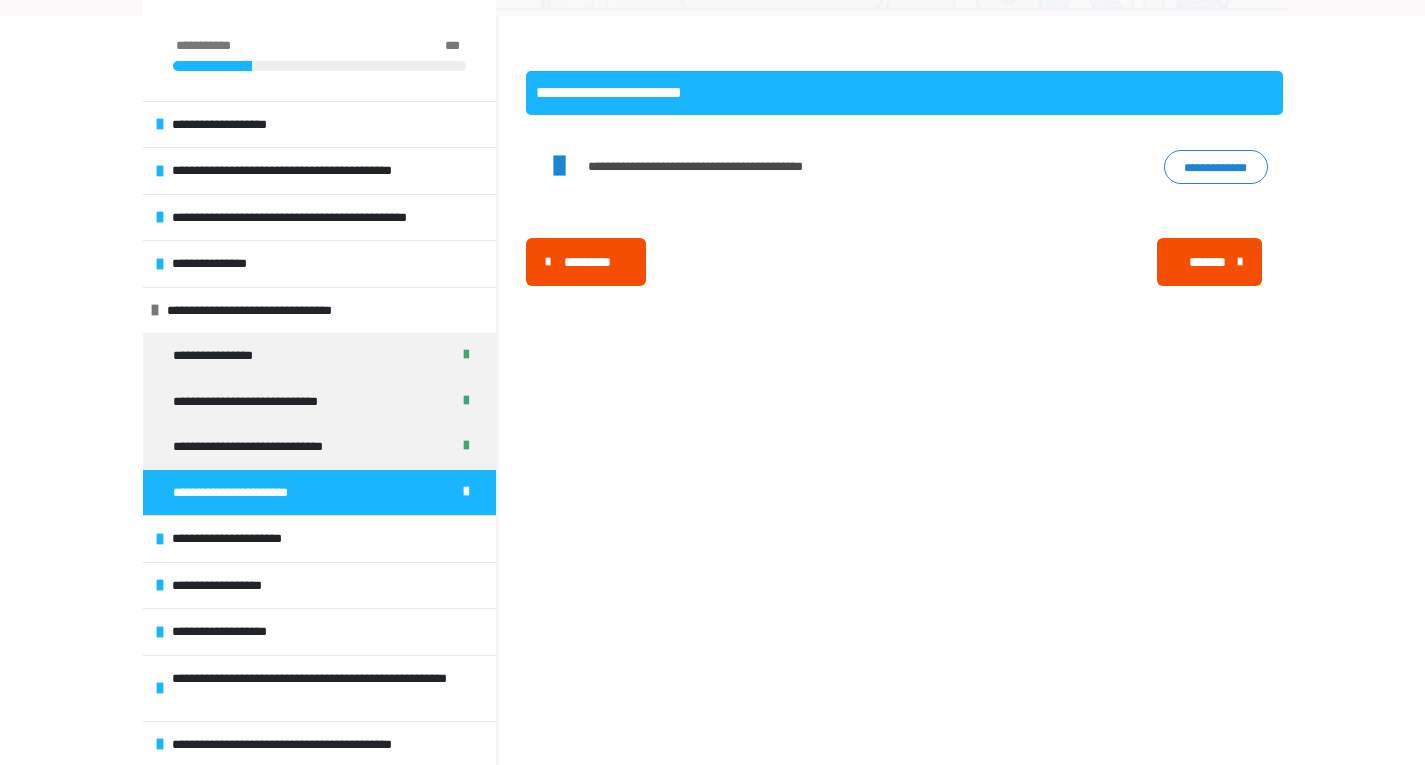 scroll, scrollTop: 400, scrollLeft: 0, axis: vertical 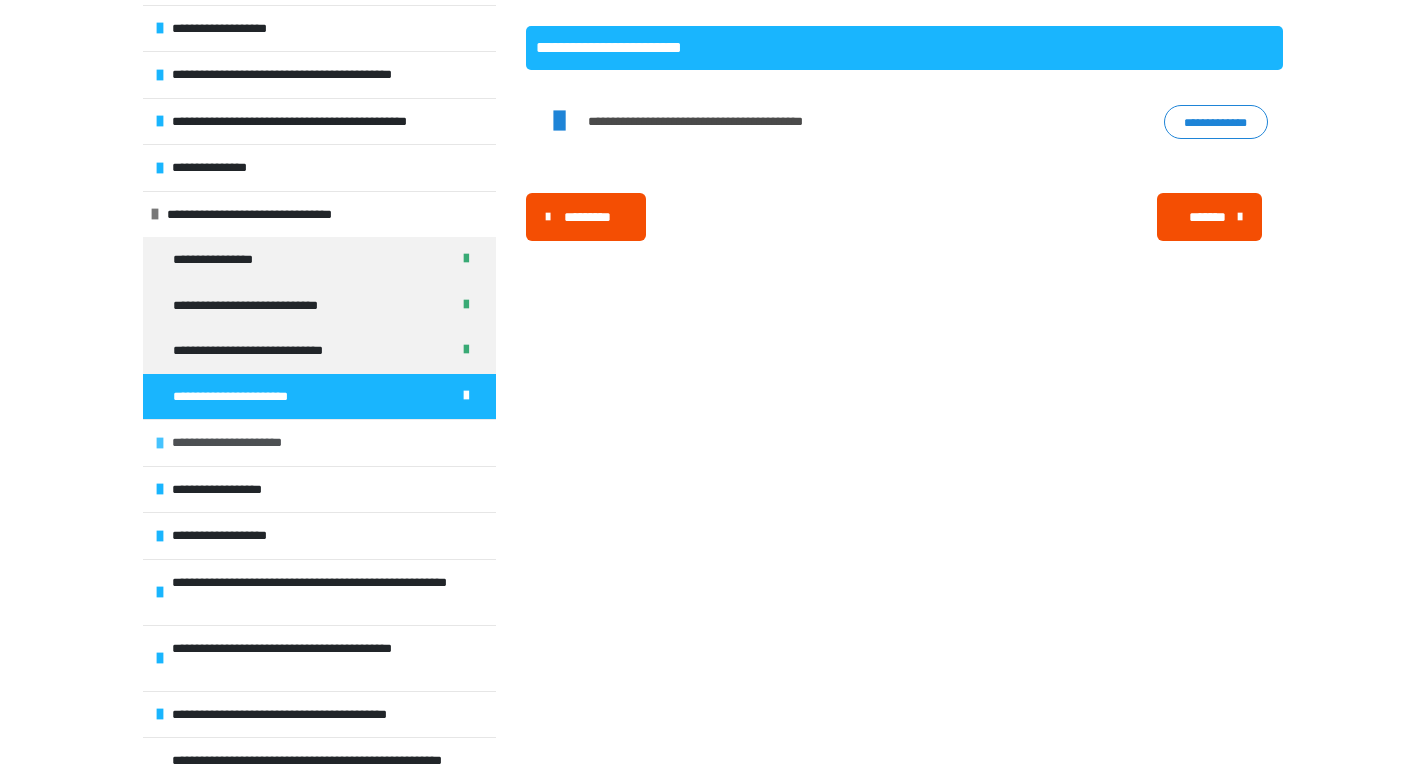 click on "**********" at bounding box center [246, 443] 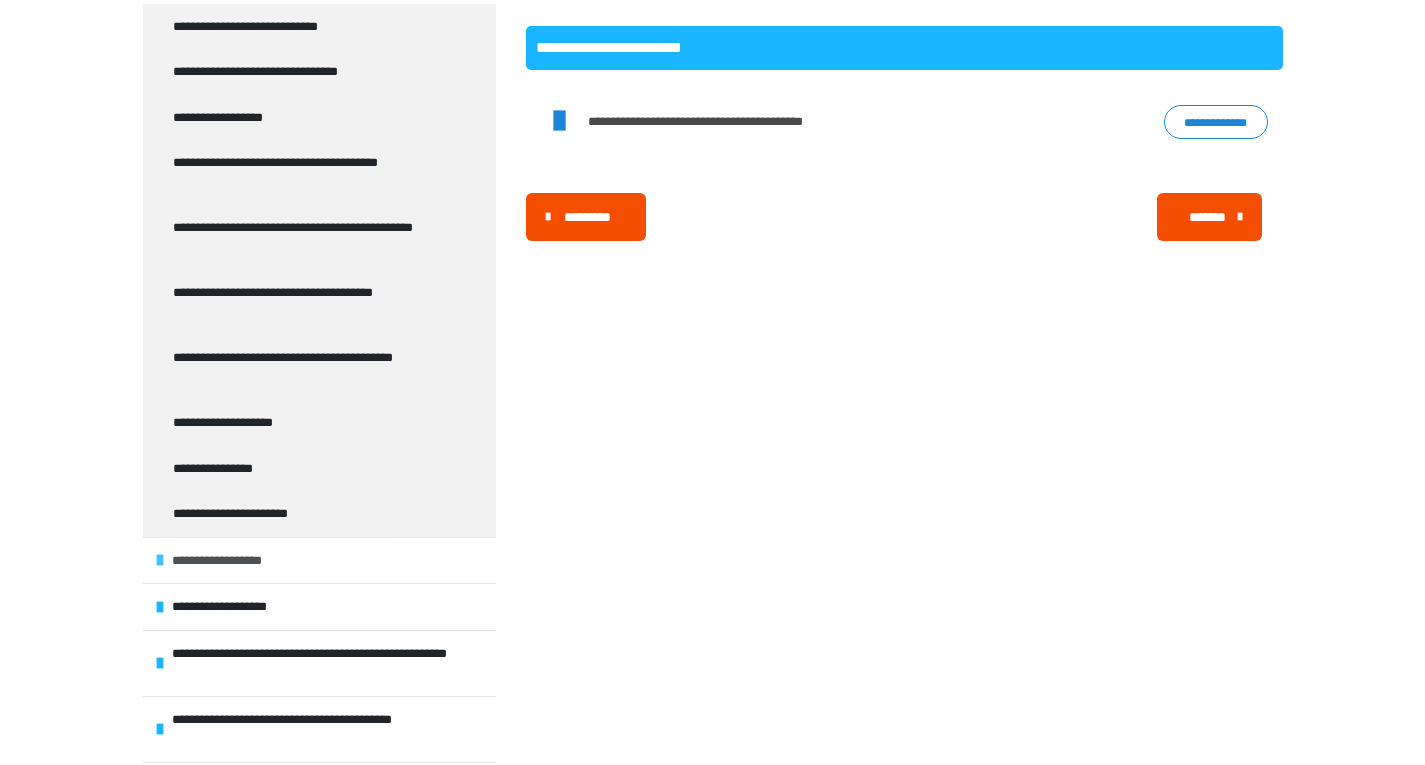 scroll, scrollTop: 600, scrollLeft: 0, axis: vertical 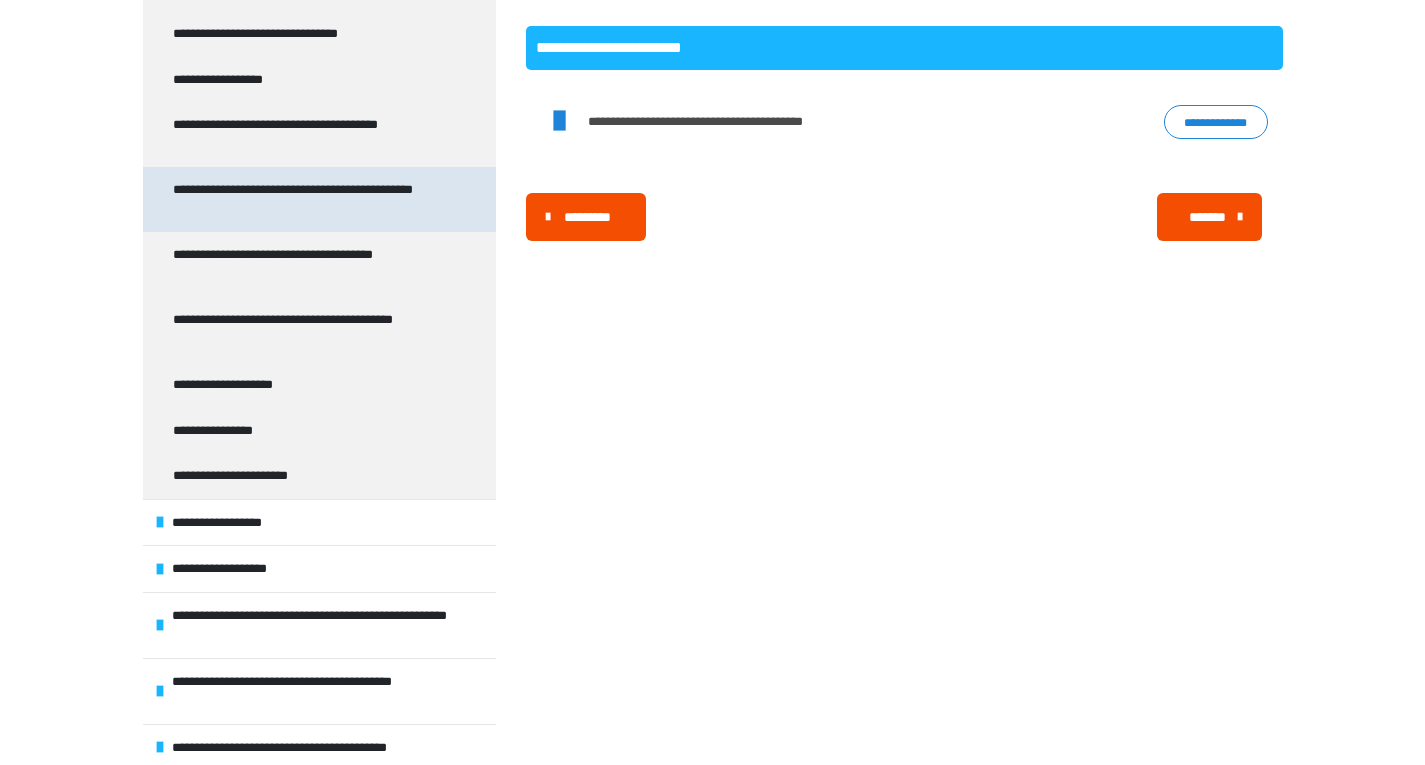 click on "**********" at bounding box center (304, 199) 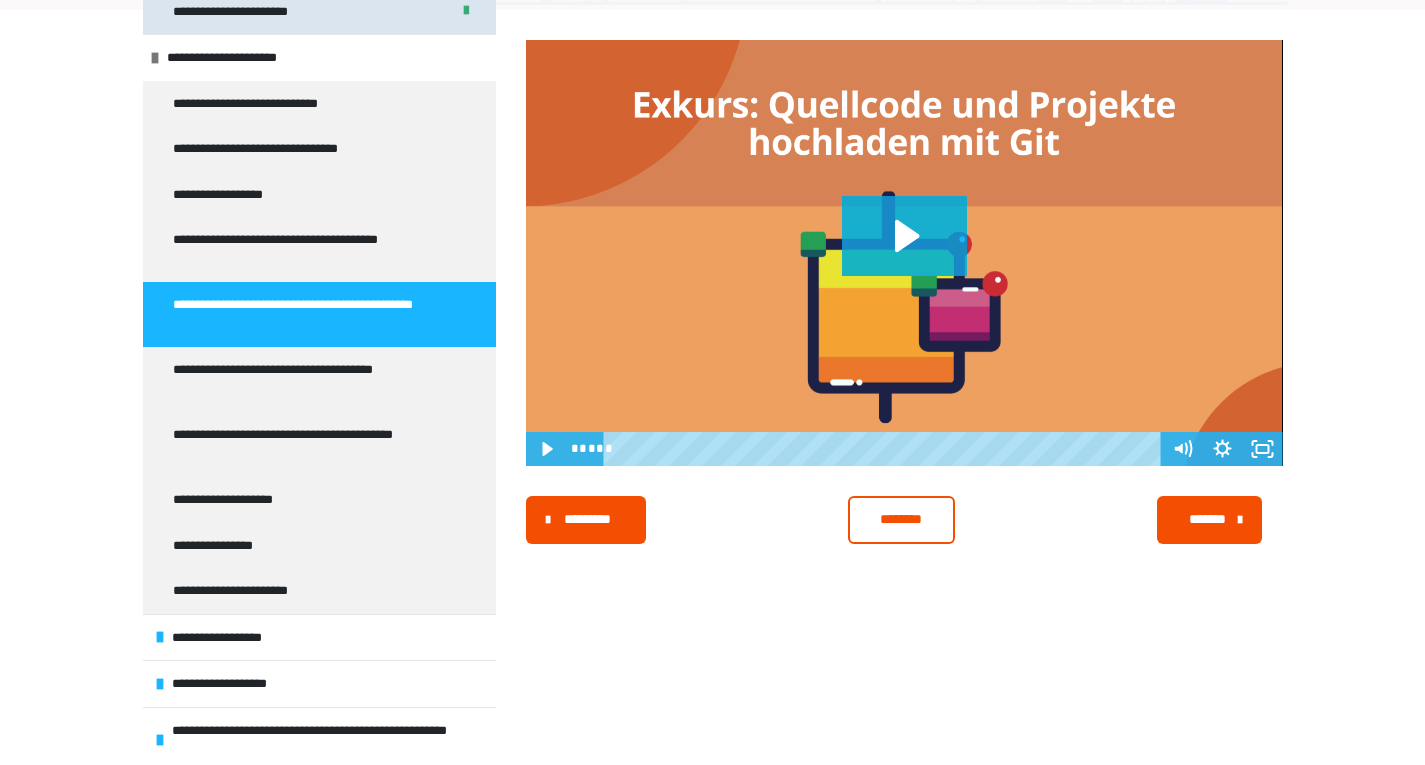 scroll, scrollTop: 300, scrollLeft: 0, axis: vertical 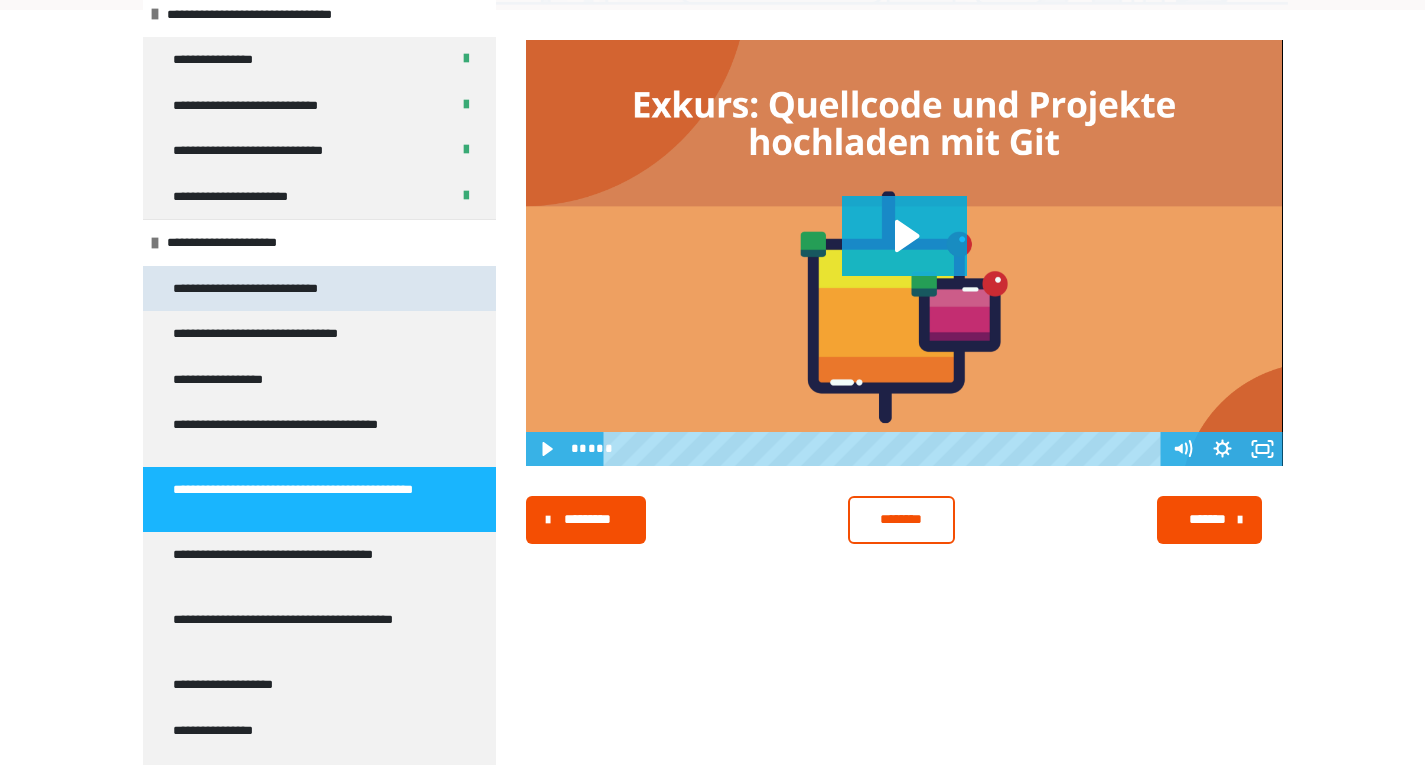click on "**********" at bounding box center (258, 289) 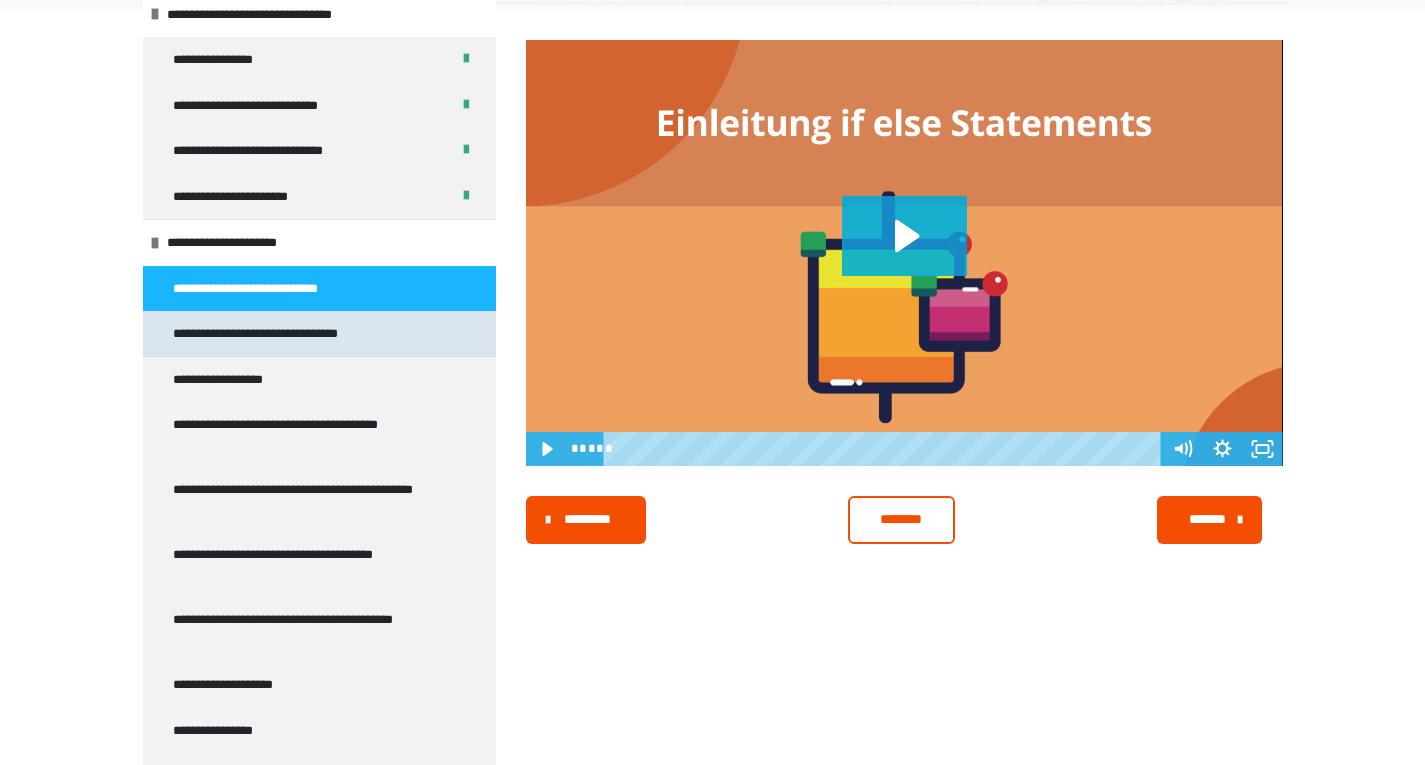 click on "**********" at bounding box center (284, 334) 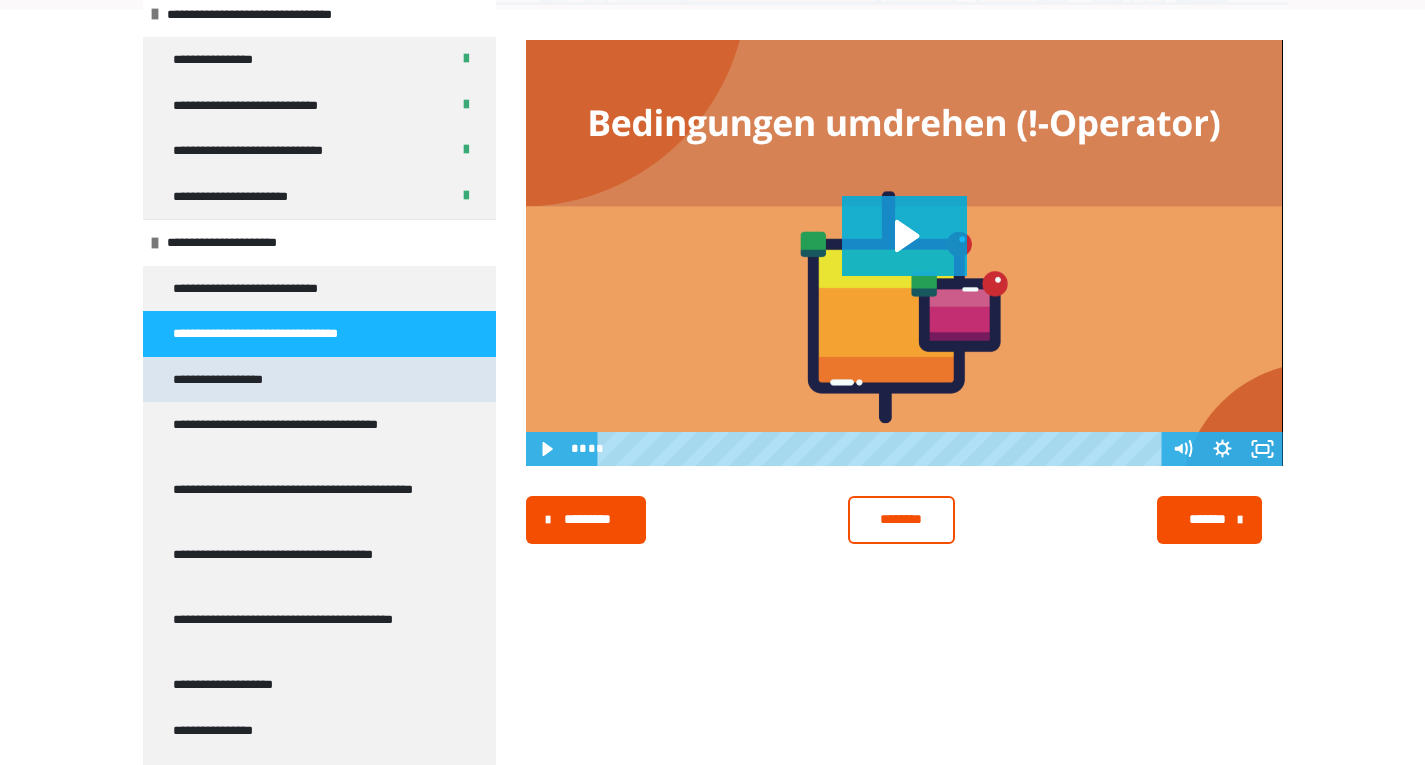 click on "**********" at bounding box center (227, 380) 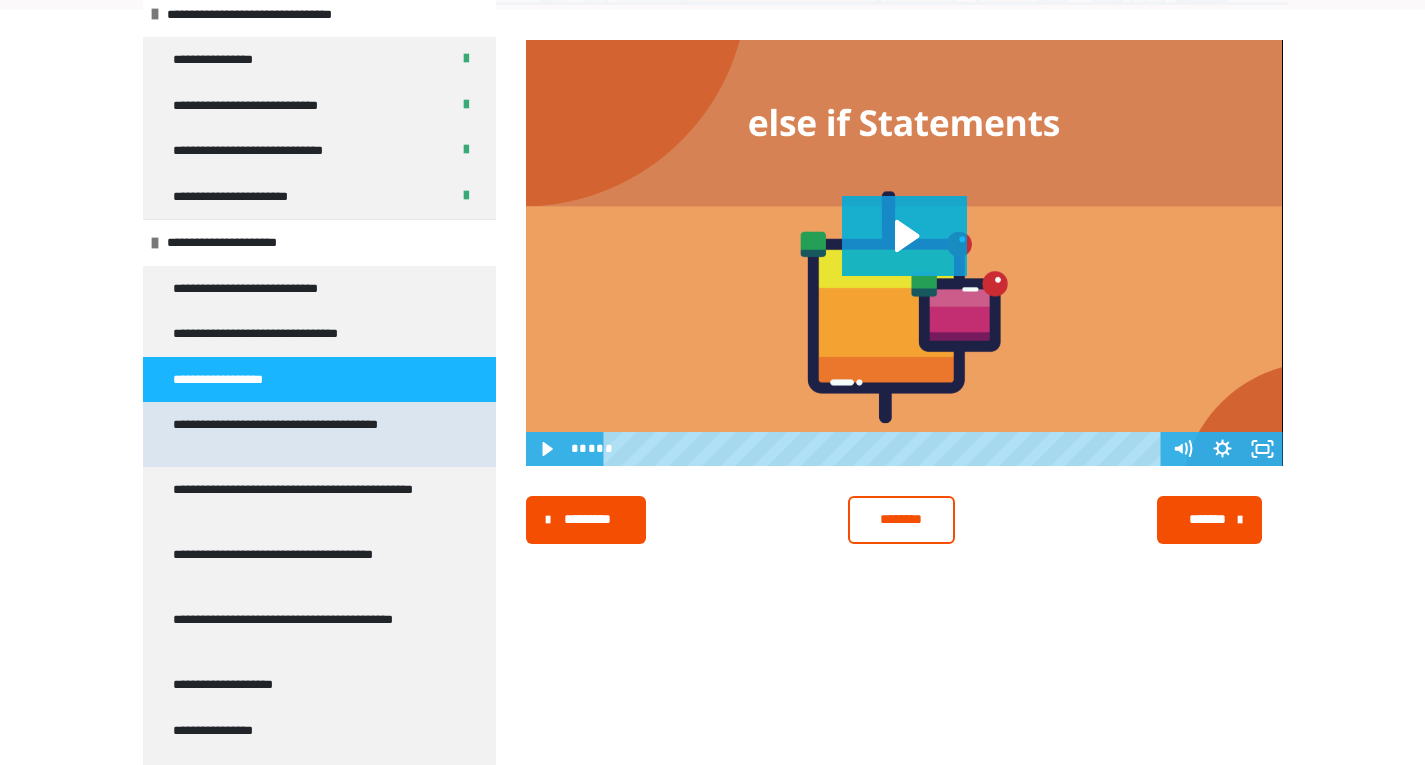 click on "**********" at bounding box center [304, 434] 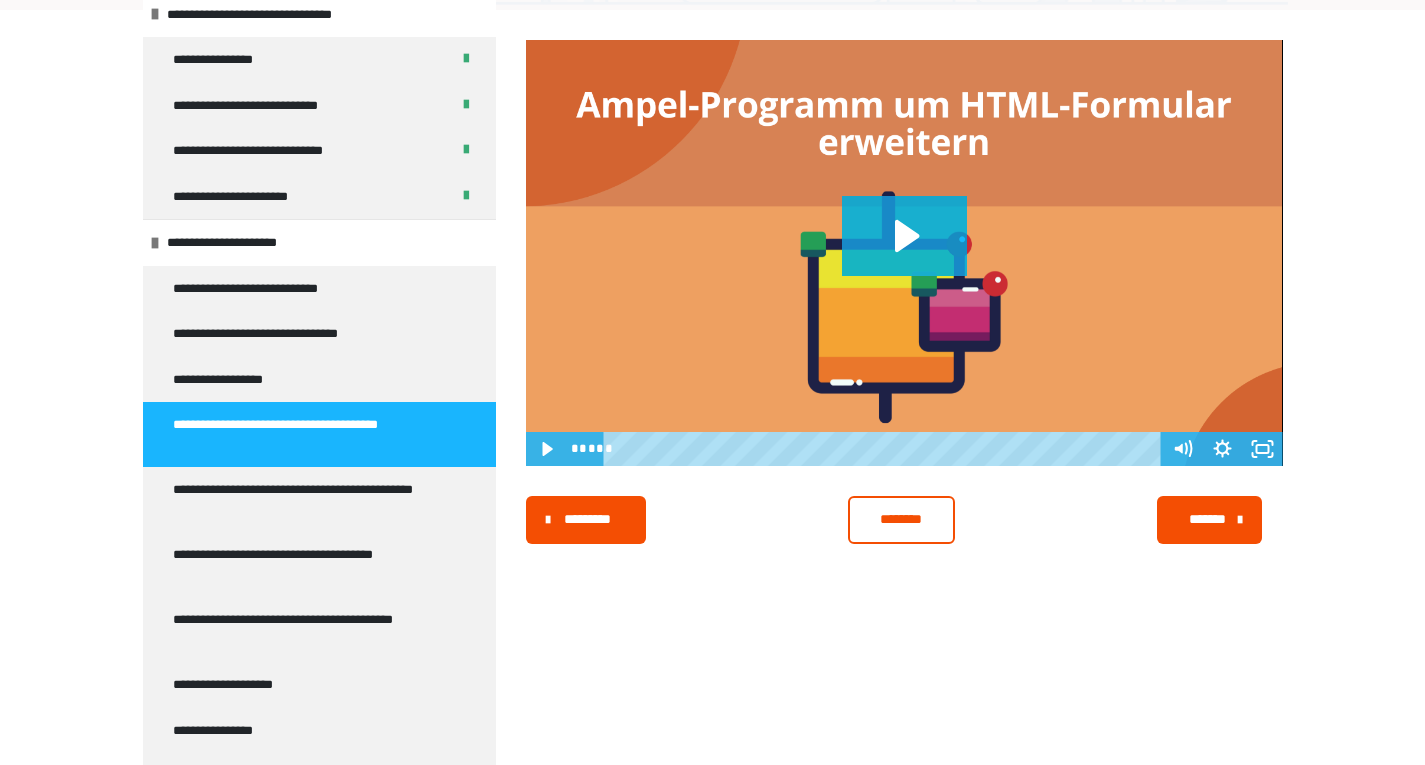 scroll, scrollTop: 400, scrollLeft: 0, axis: vertical 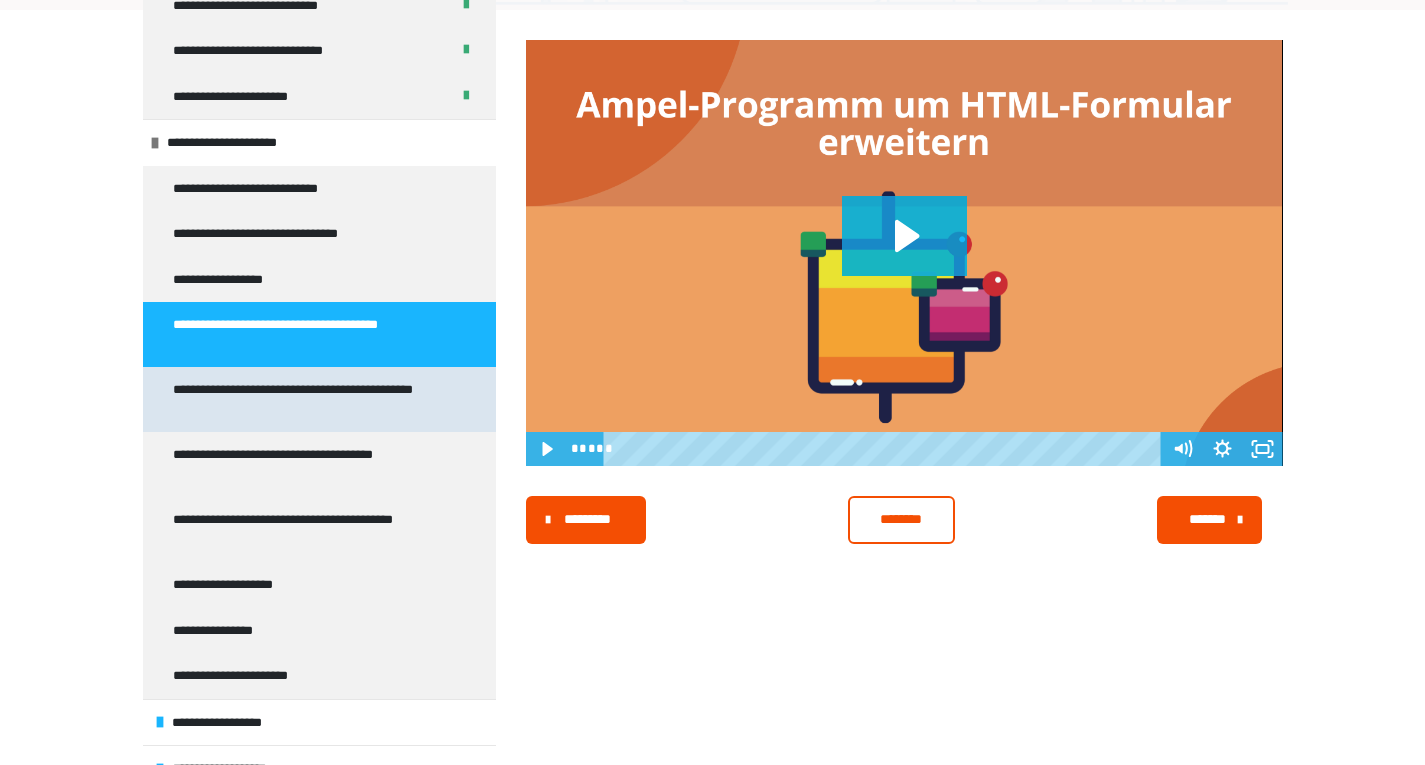 click on "**********" at bounding box center (304, 399) 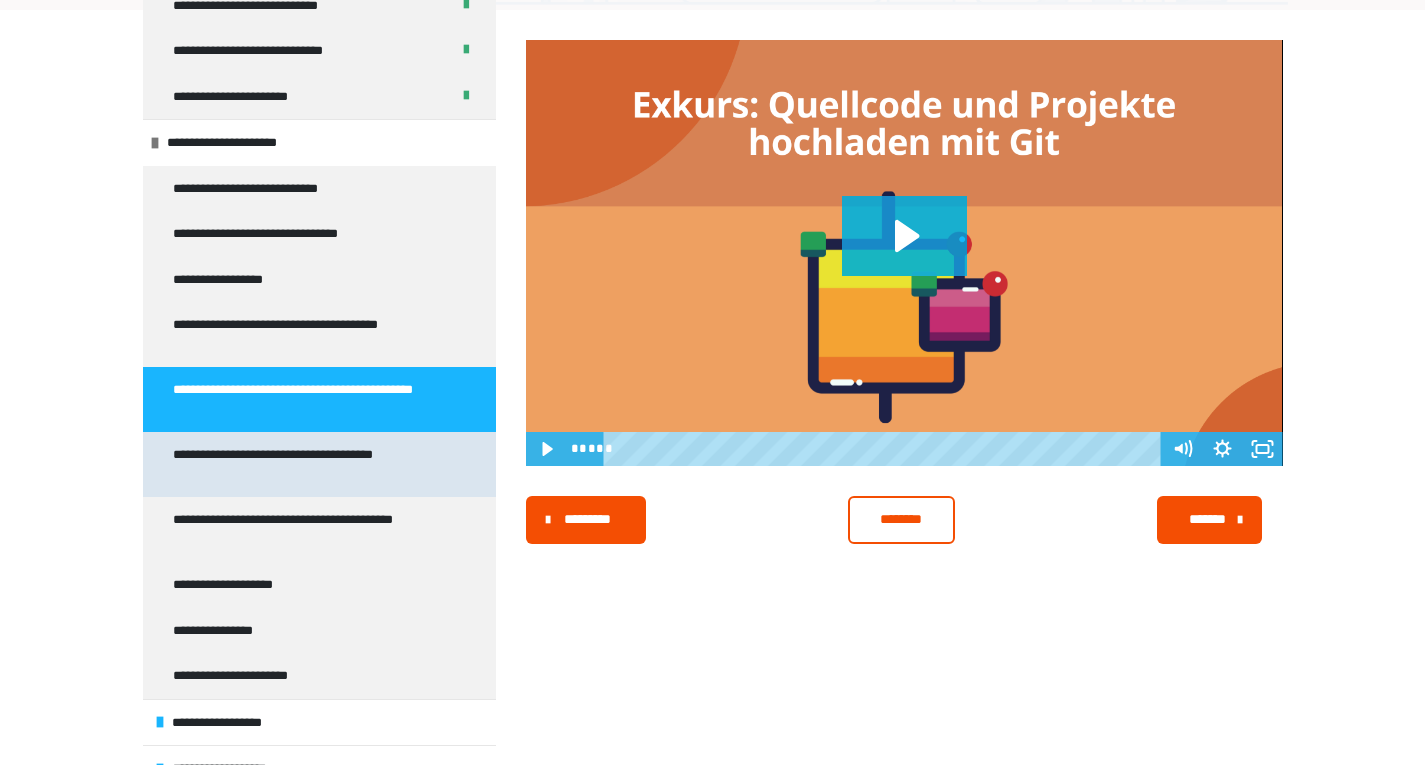 click on "**********" at bounding box center (304, 464) 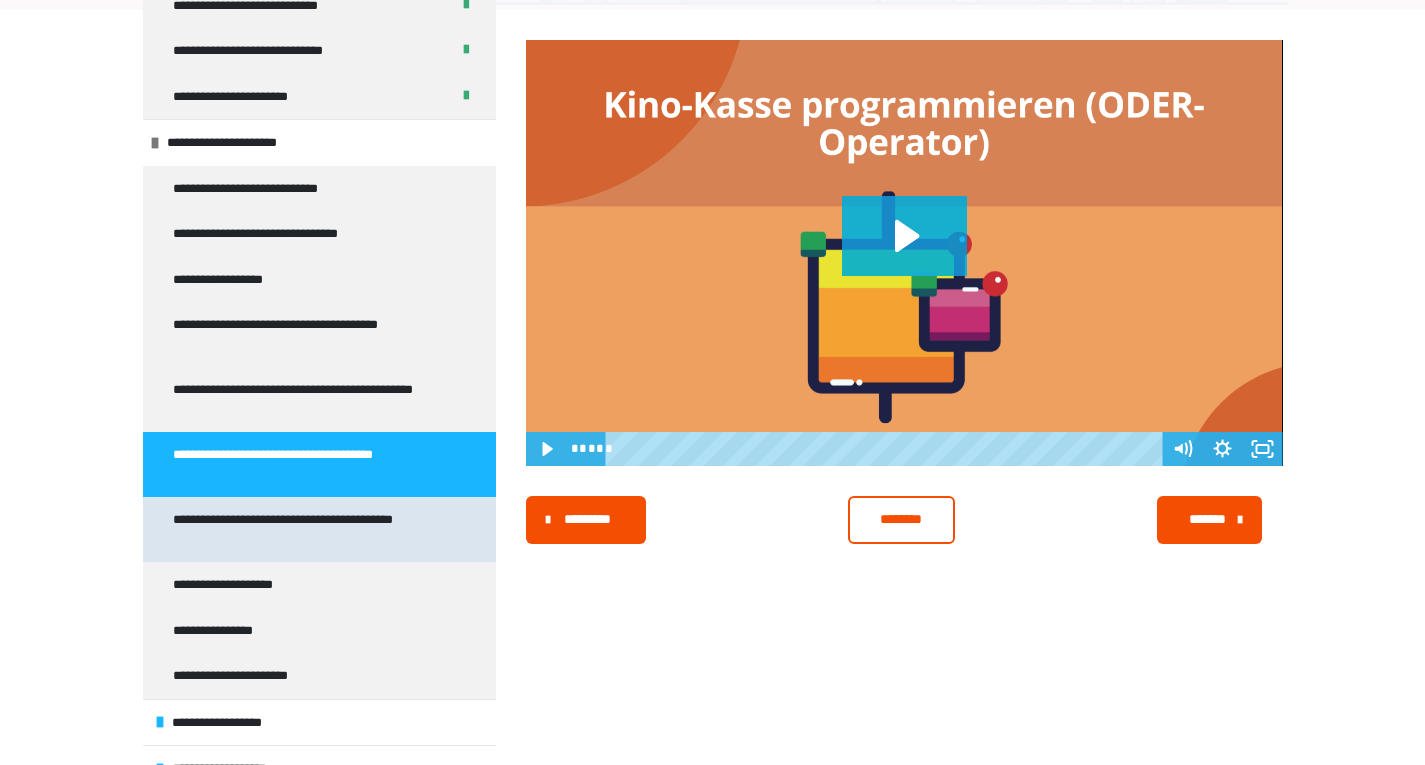 click on "**********" at bounding box center (304, 529) 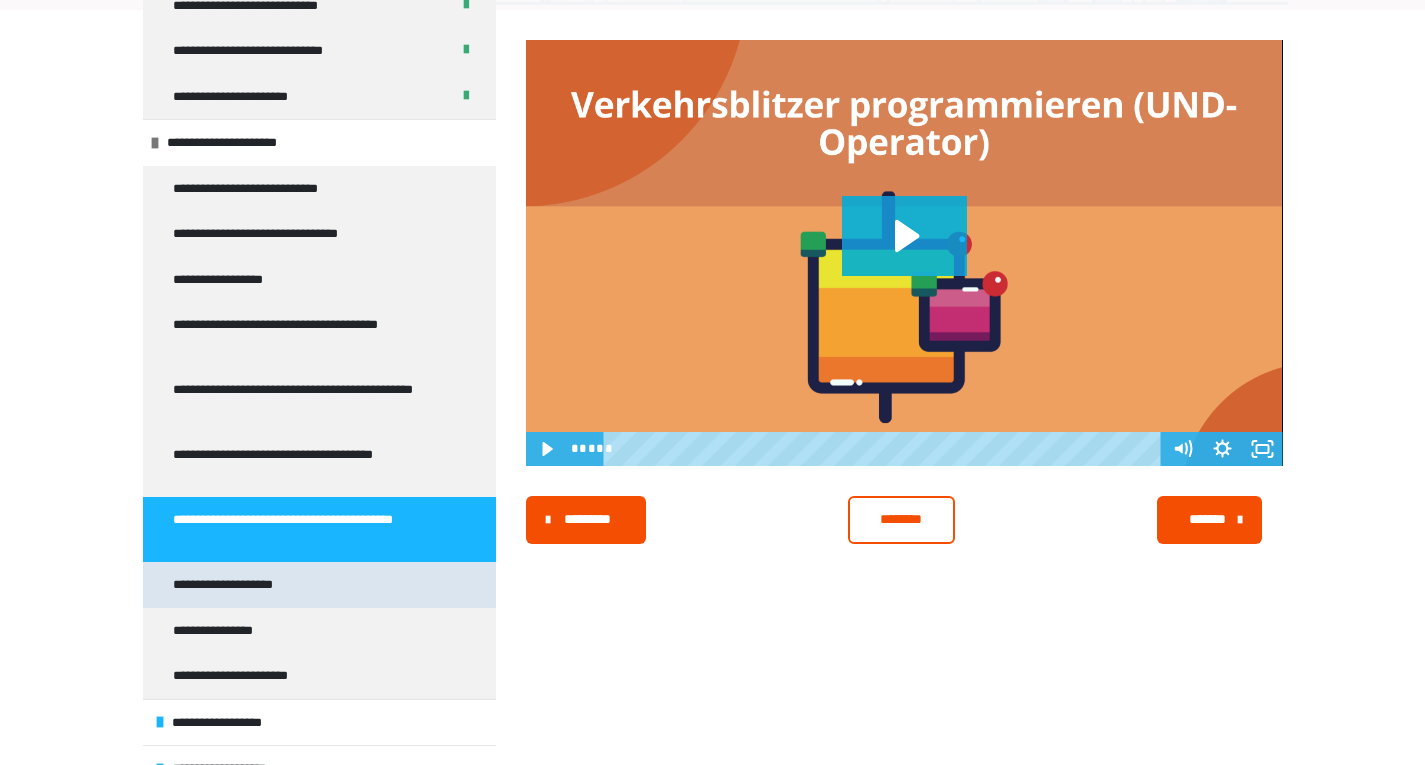 click on "**********" at bounding box center [236, 585] 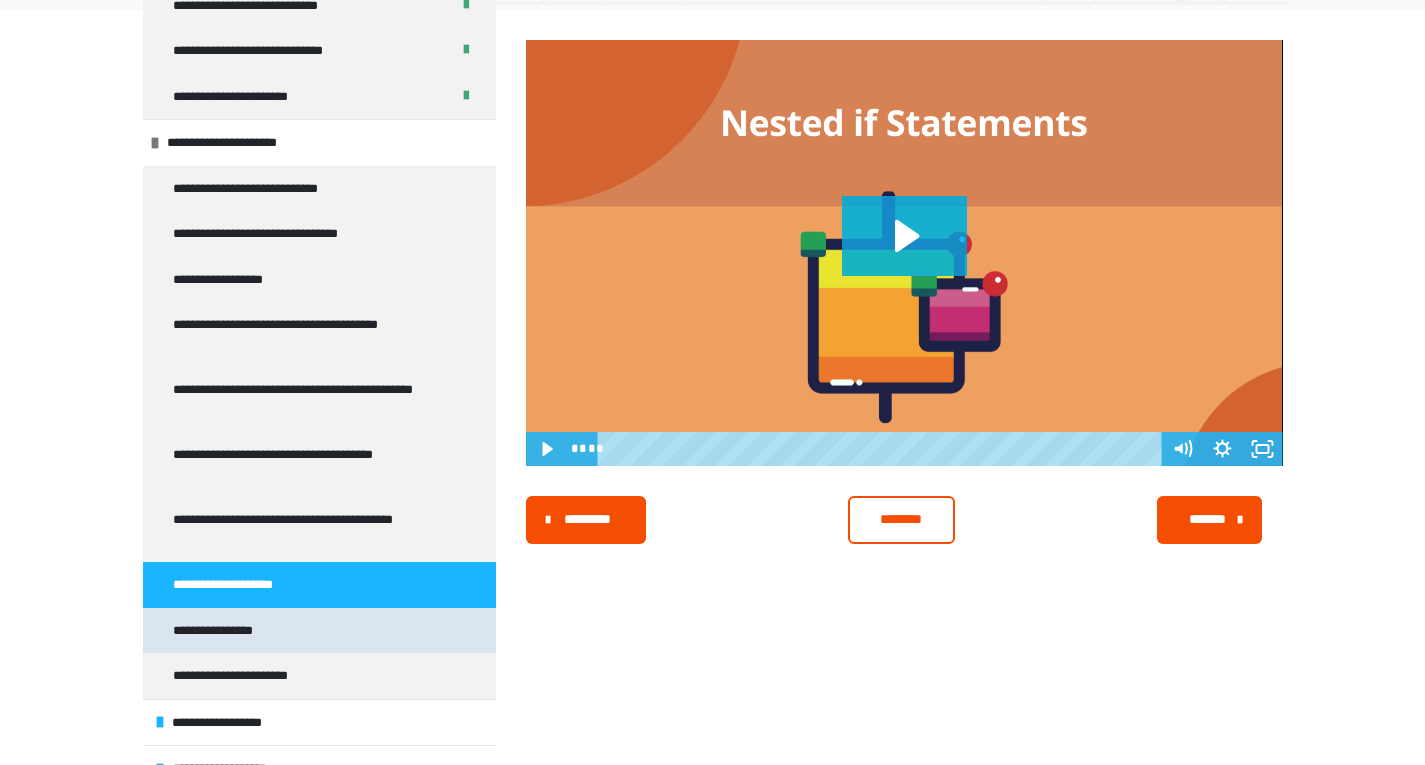 click on "**********" at bounding box center (226, 631) 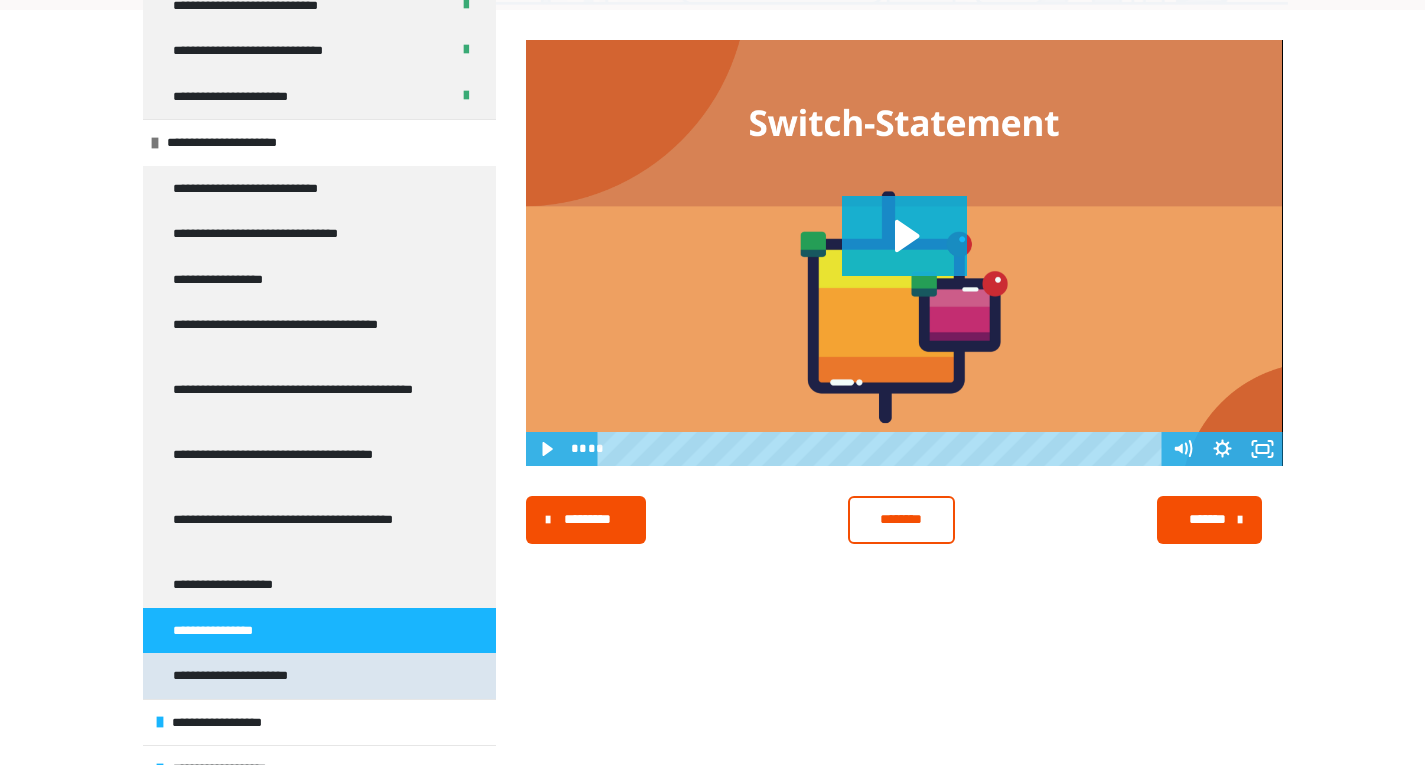 click on "**********" at bounding box center (257, 676) 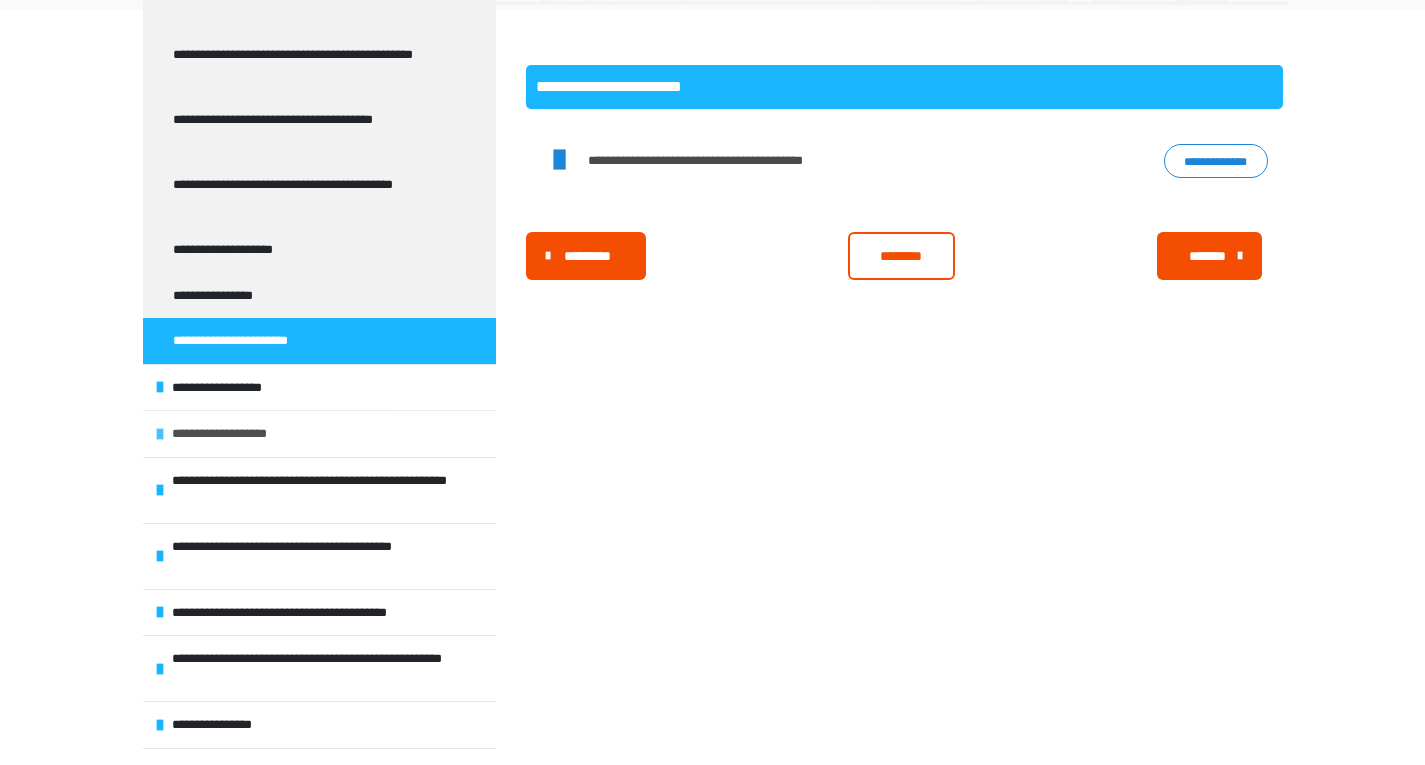 scroll, scrollTop: 800, scrollLeft: 0, axis: vertical 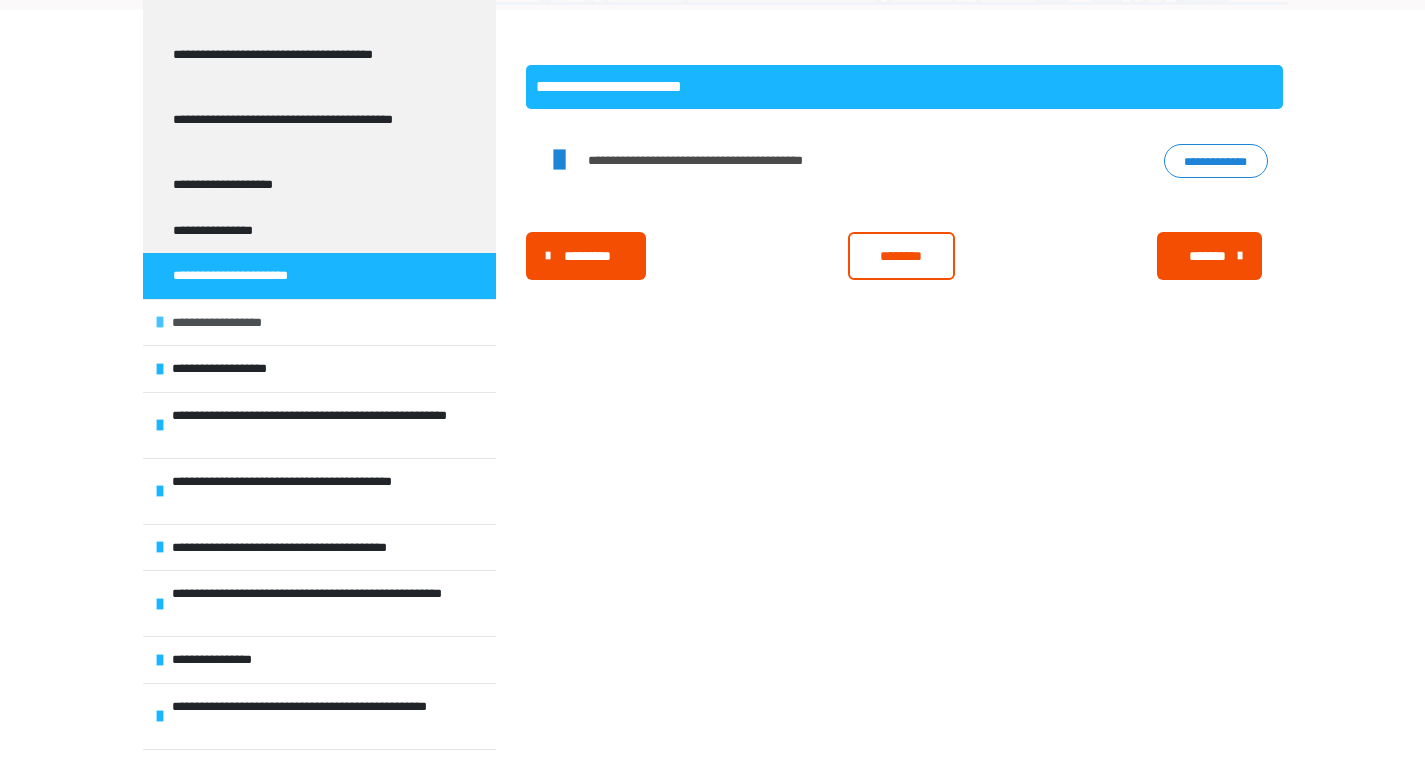 click on "**********" at bounding box center (227, 323) 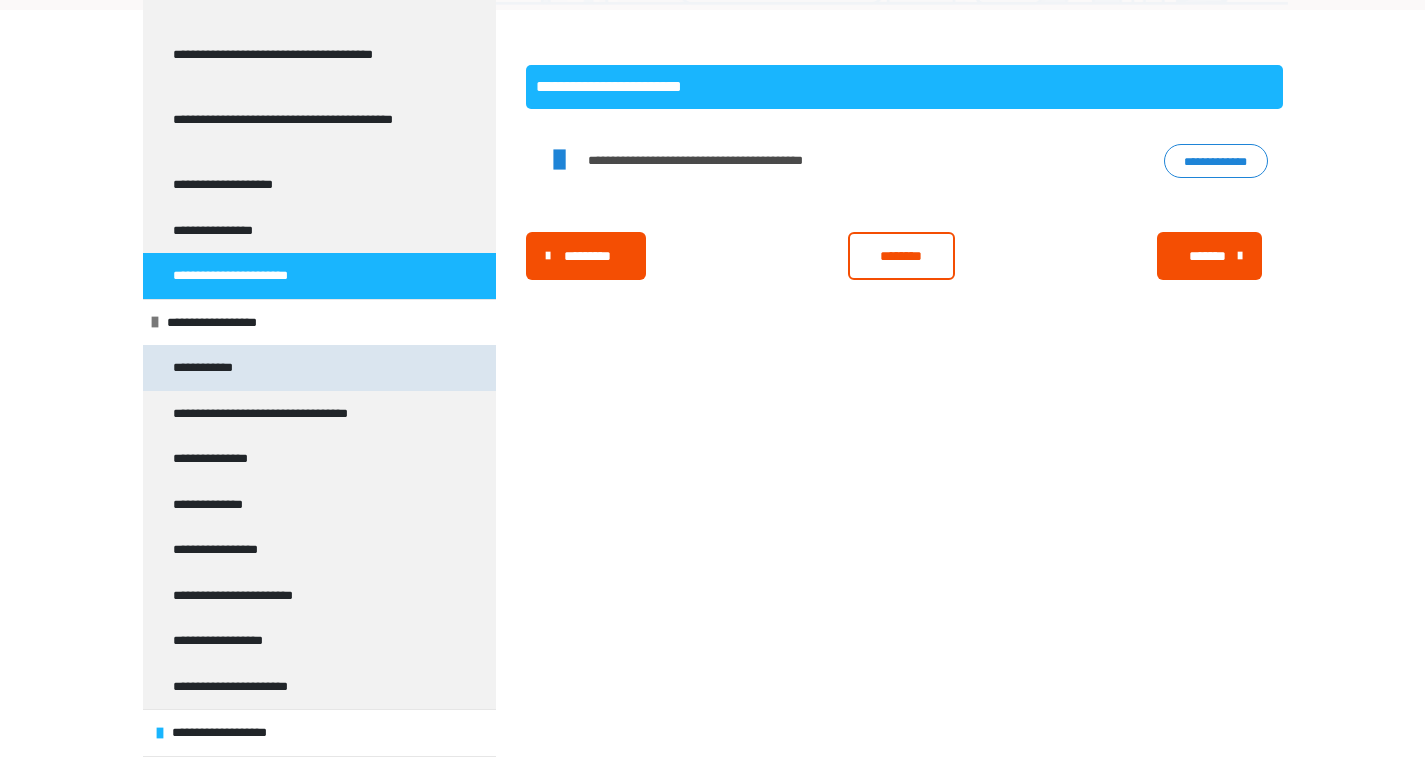 click on "**********" at bounding box center (319, 368) 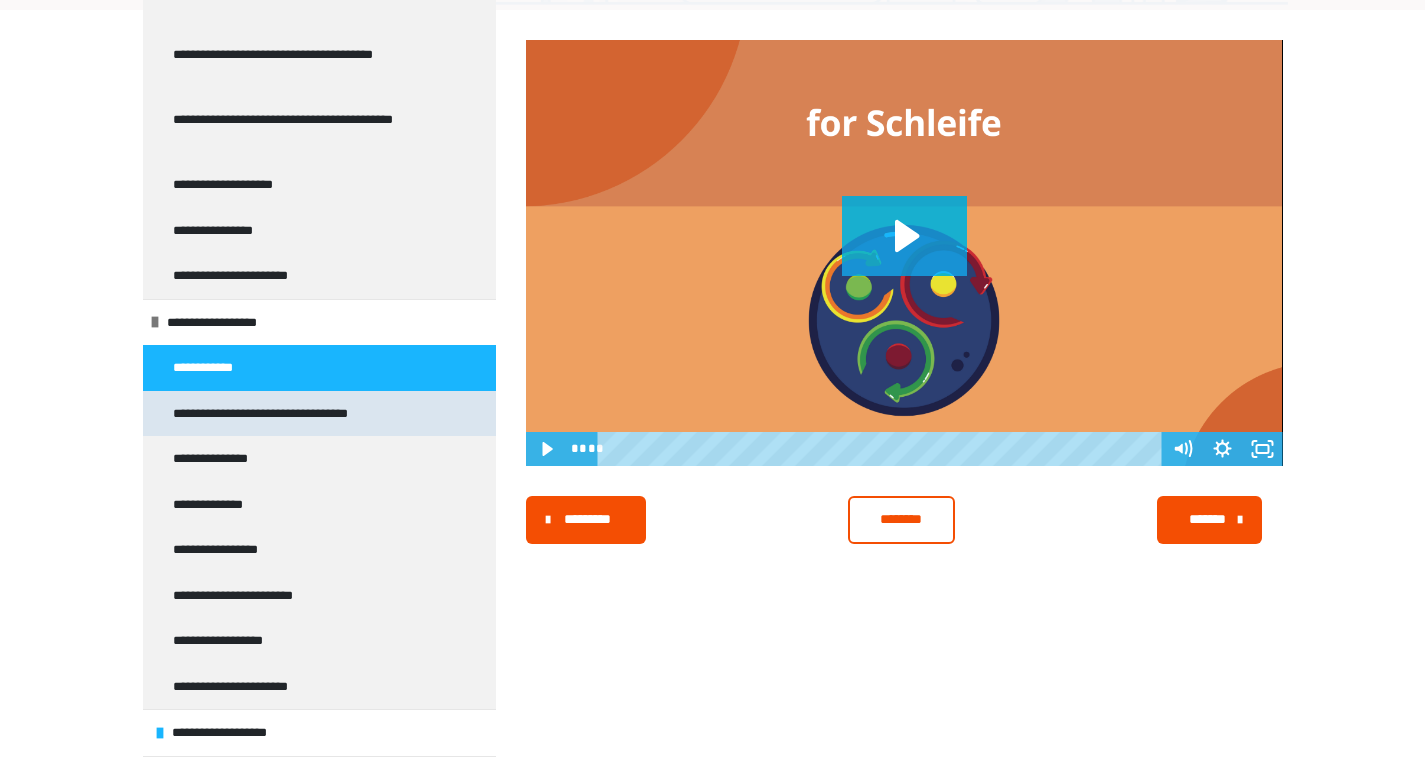 click on "**********" at bounding box center [281, 414] 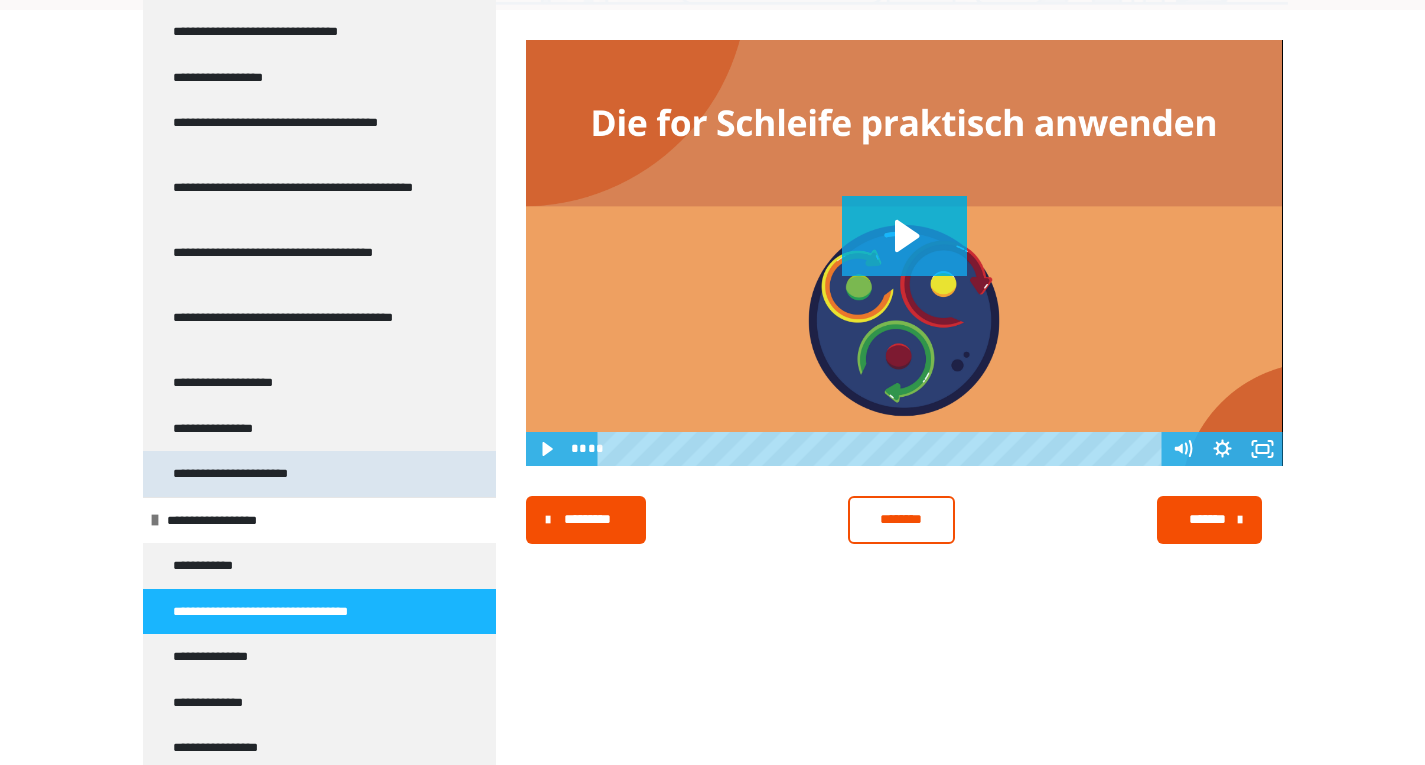 scroll, scrollTop: 0, scrollLeft: 0, axis: both 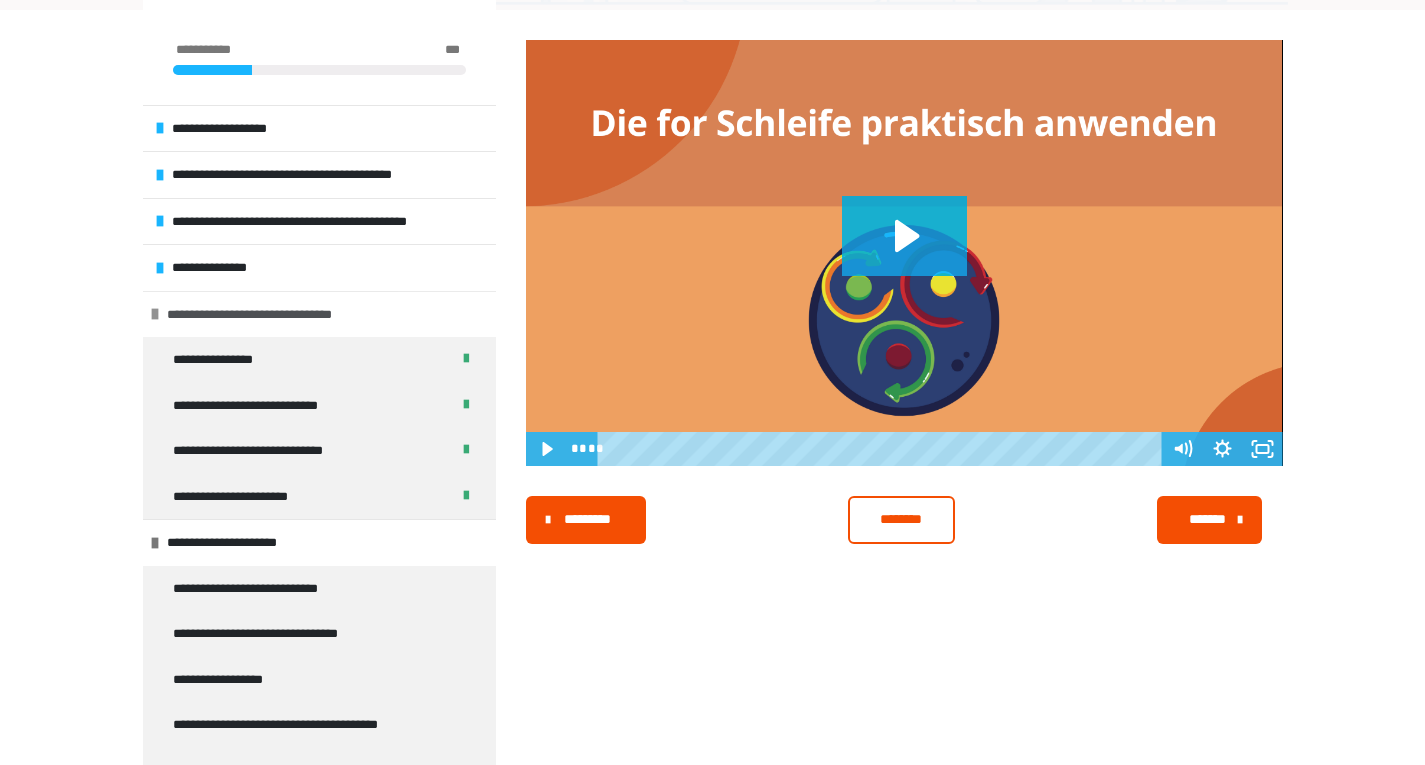 drag, startPoint x: 151, startPoint y: 314, endPoint x: 177, endPoint y: 329, distance: 30.016663 